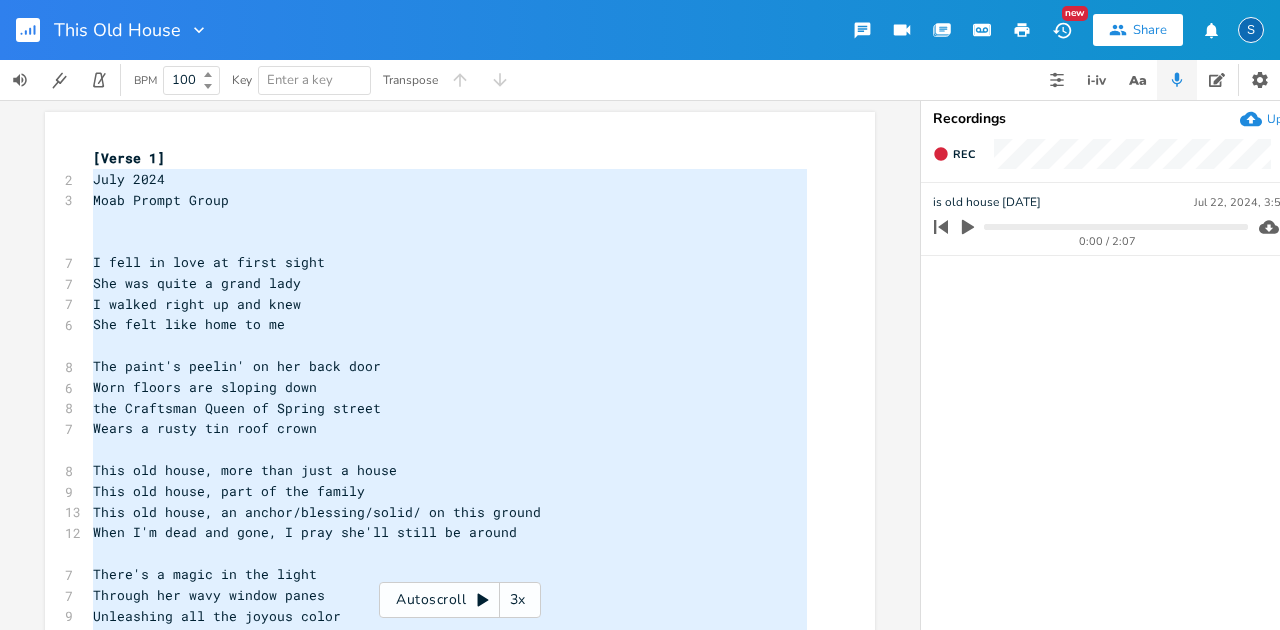 scroll, scrollTop: 0, scrollLeft: 0, axis: both 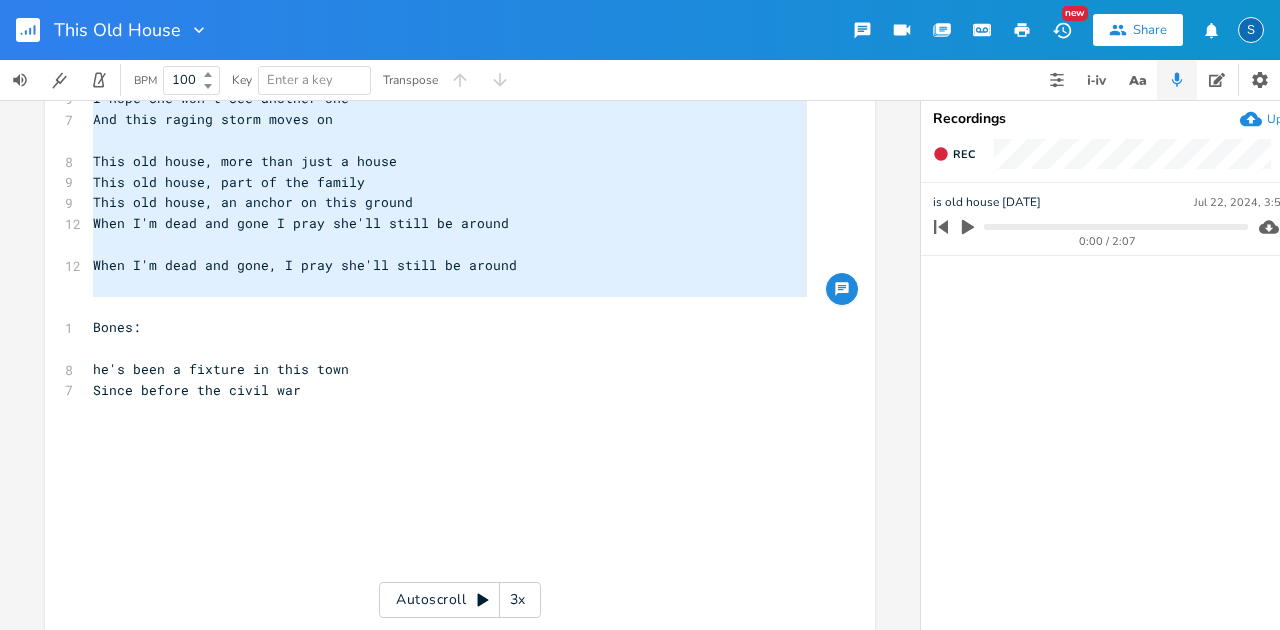type 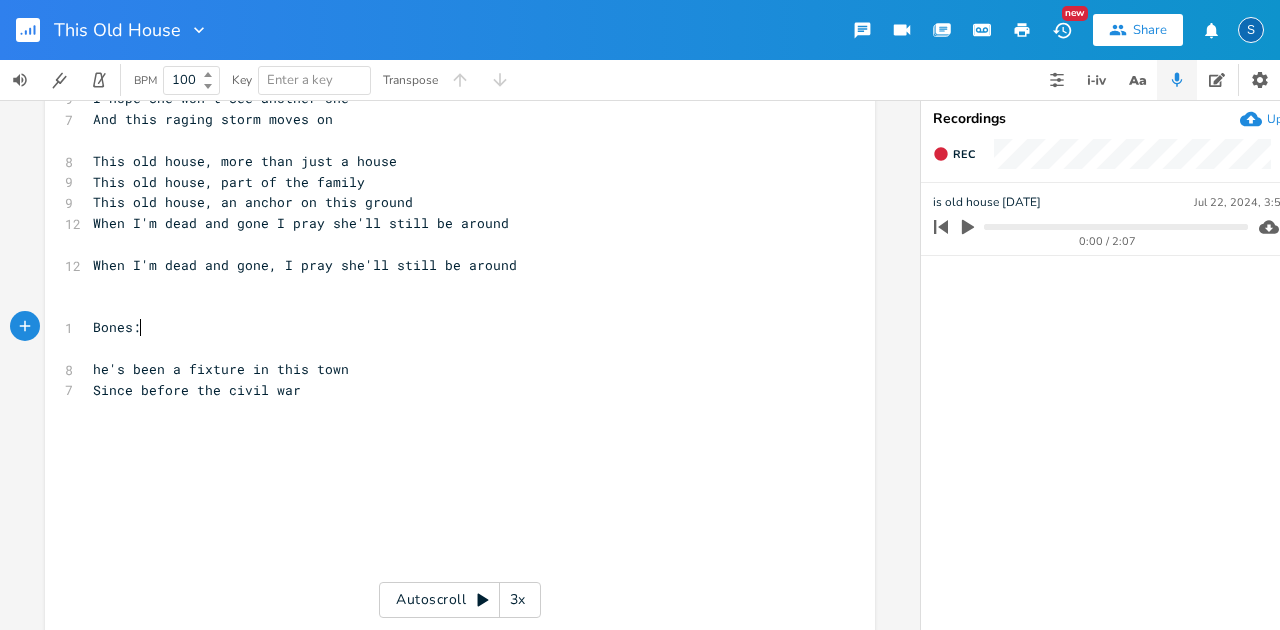 click on "Bones:" at bounding box center [450, 327] 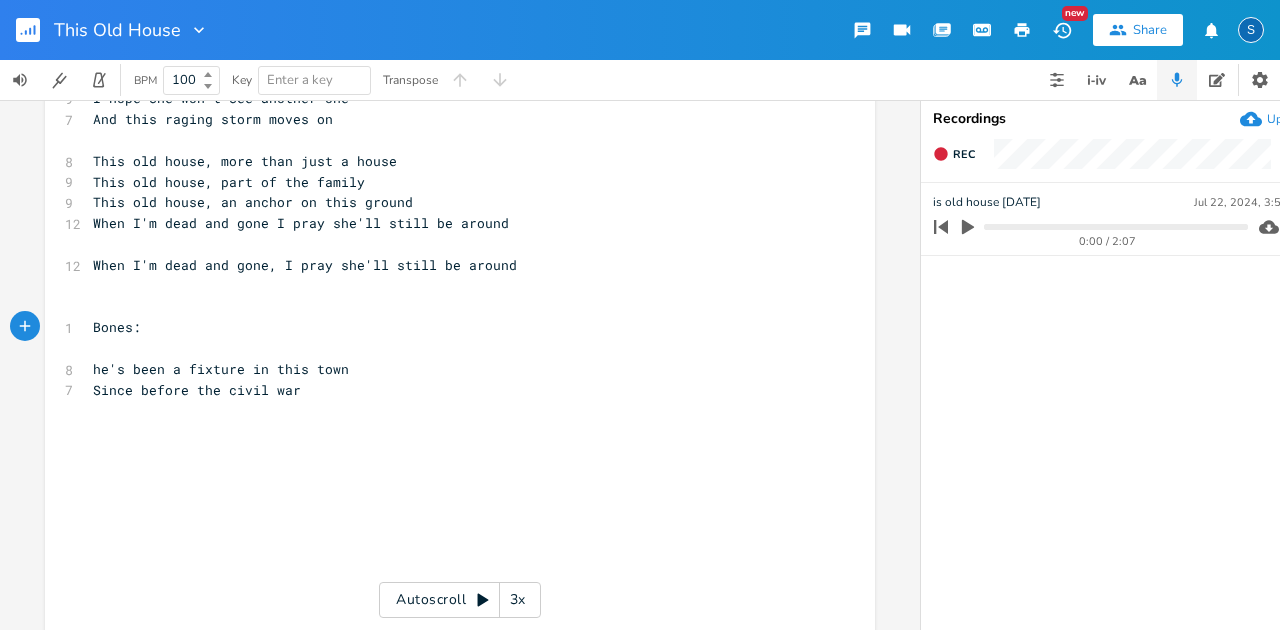 click 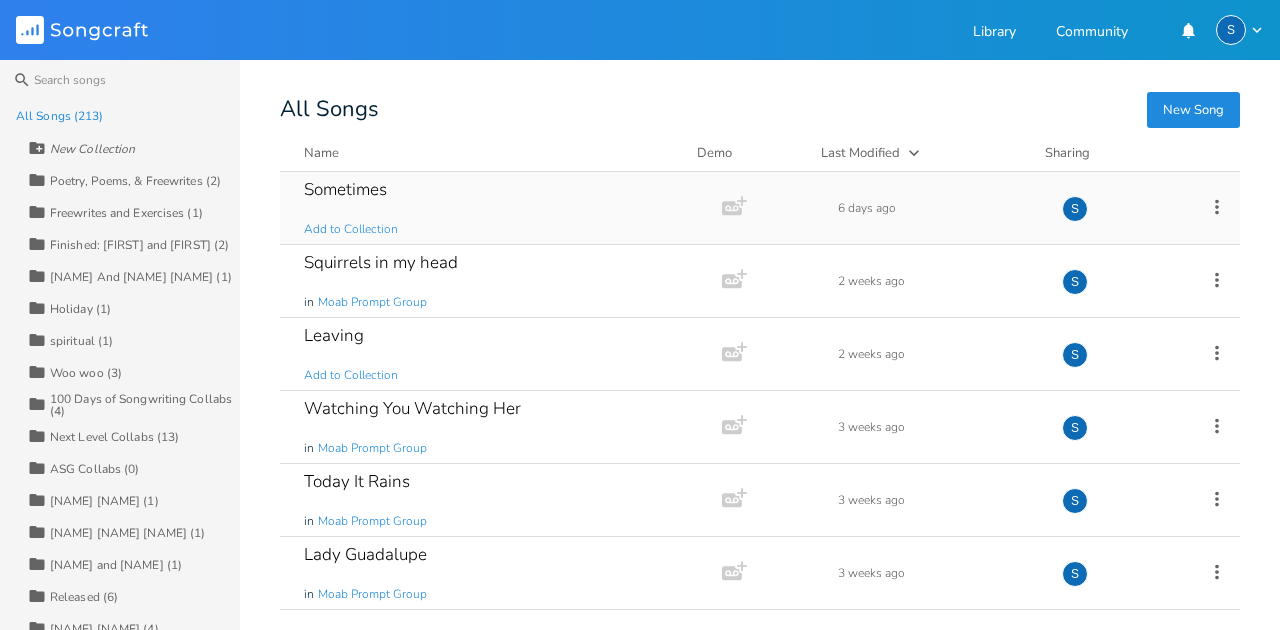 click on "Sometimes" at bounding box center [345, 189] 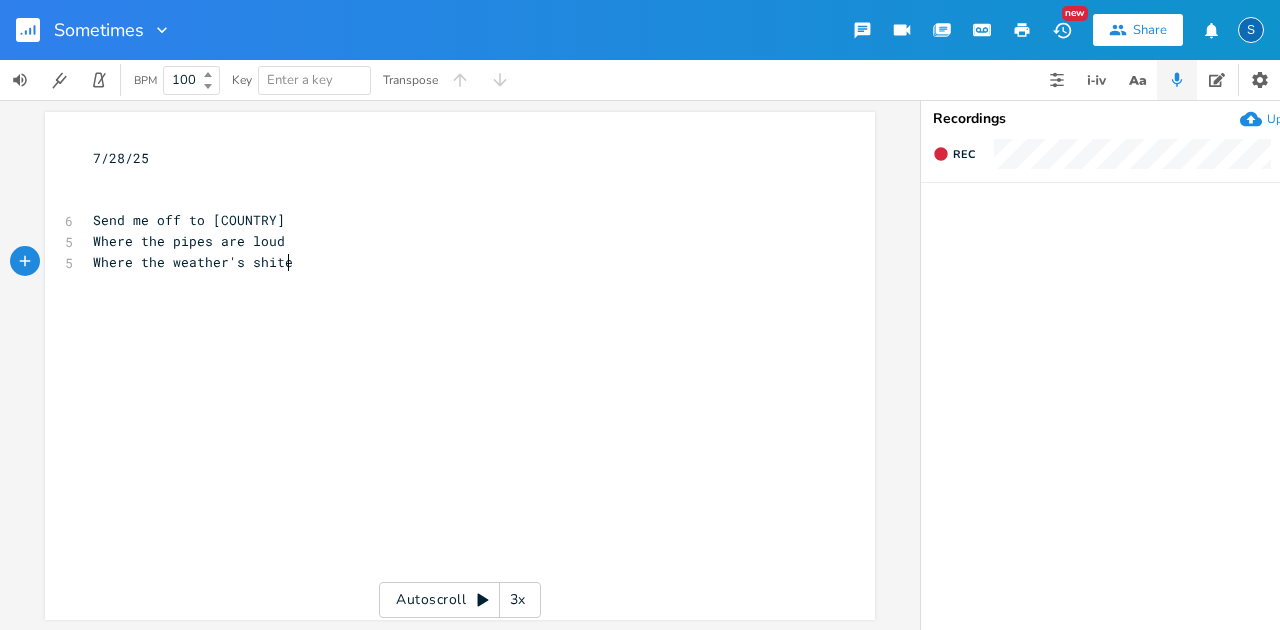 click on "Where the weather's shite" at bounding box center (450, 262) 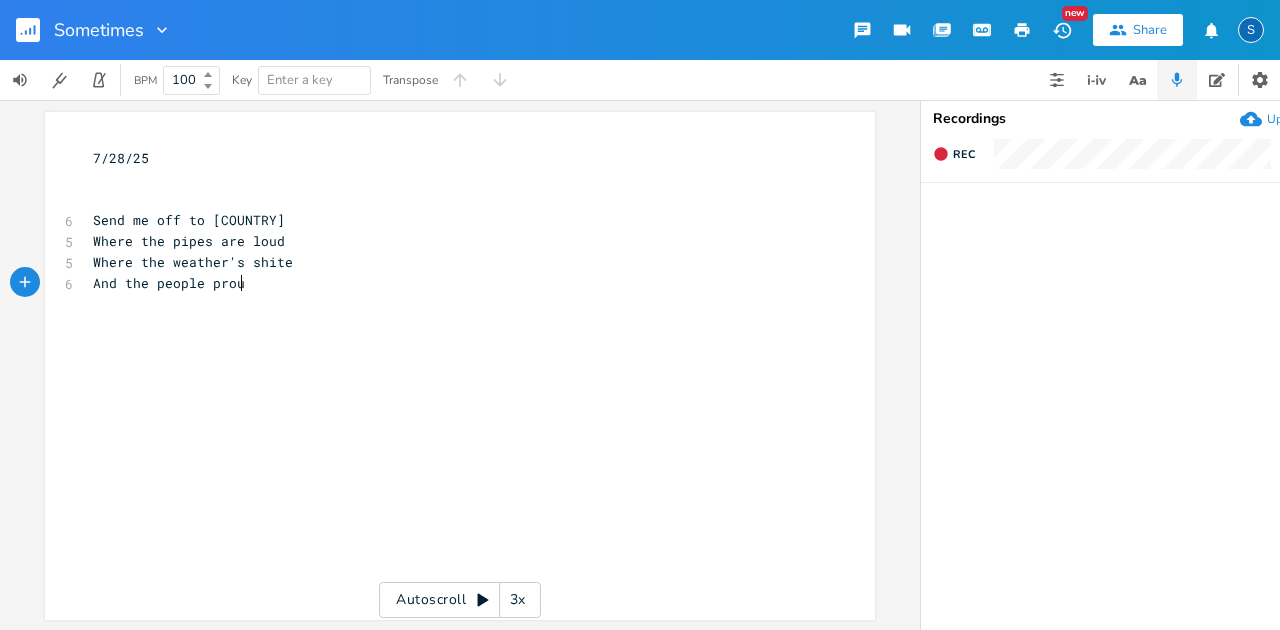 type on "And the people are proud" 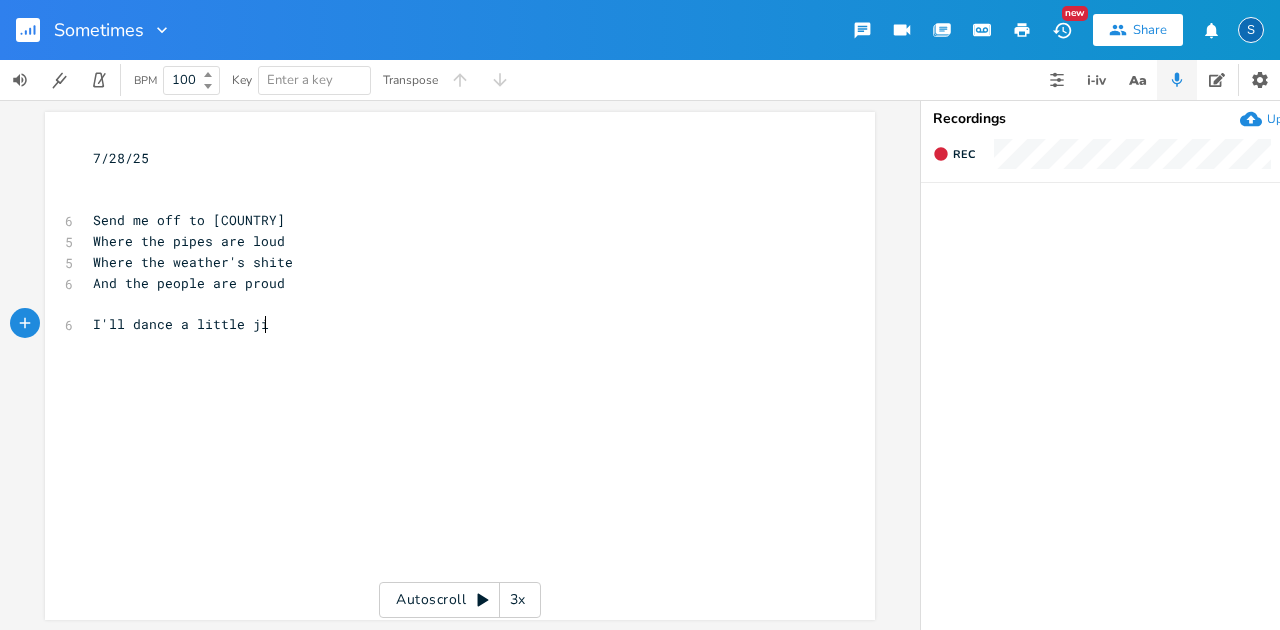 type on "I'll dance a little jig" 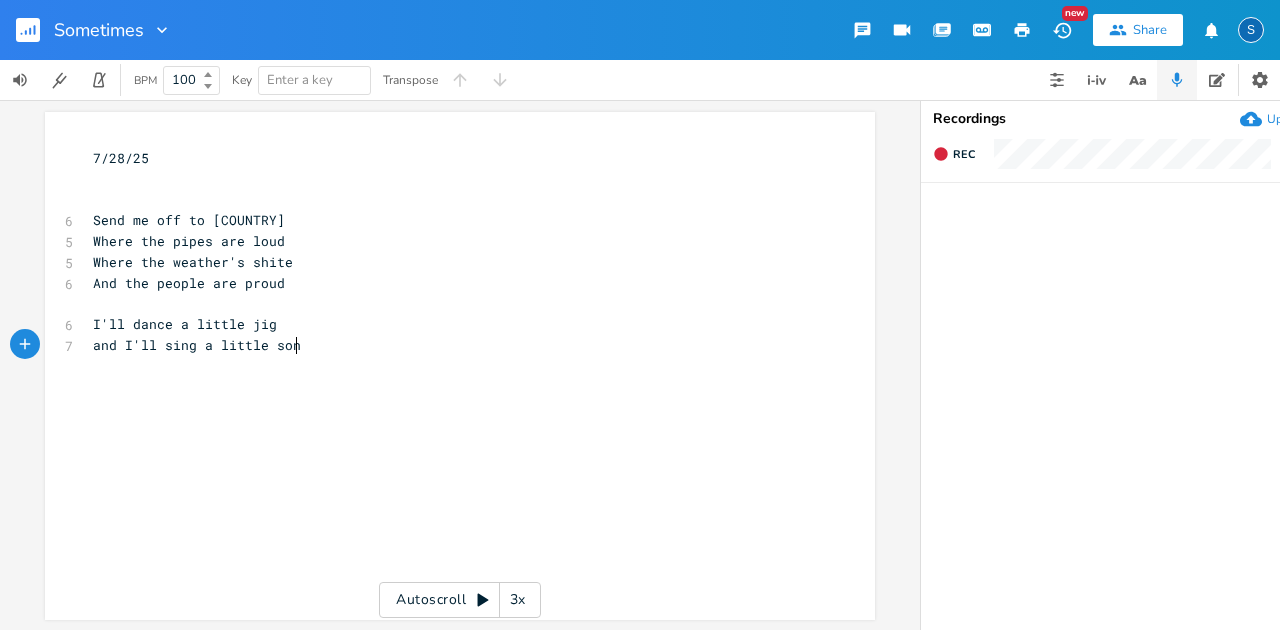 type on "and I'll sing a little song" 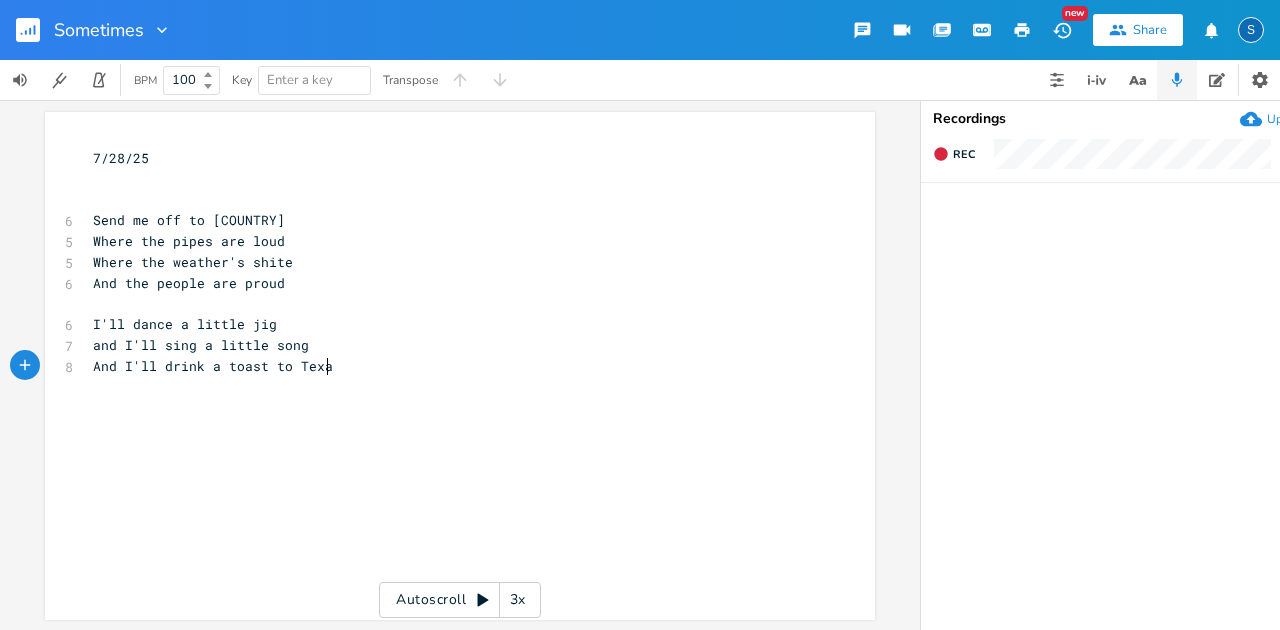 type on "And I'll drink a toast to Texas" 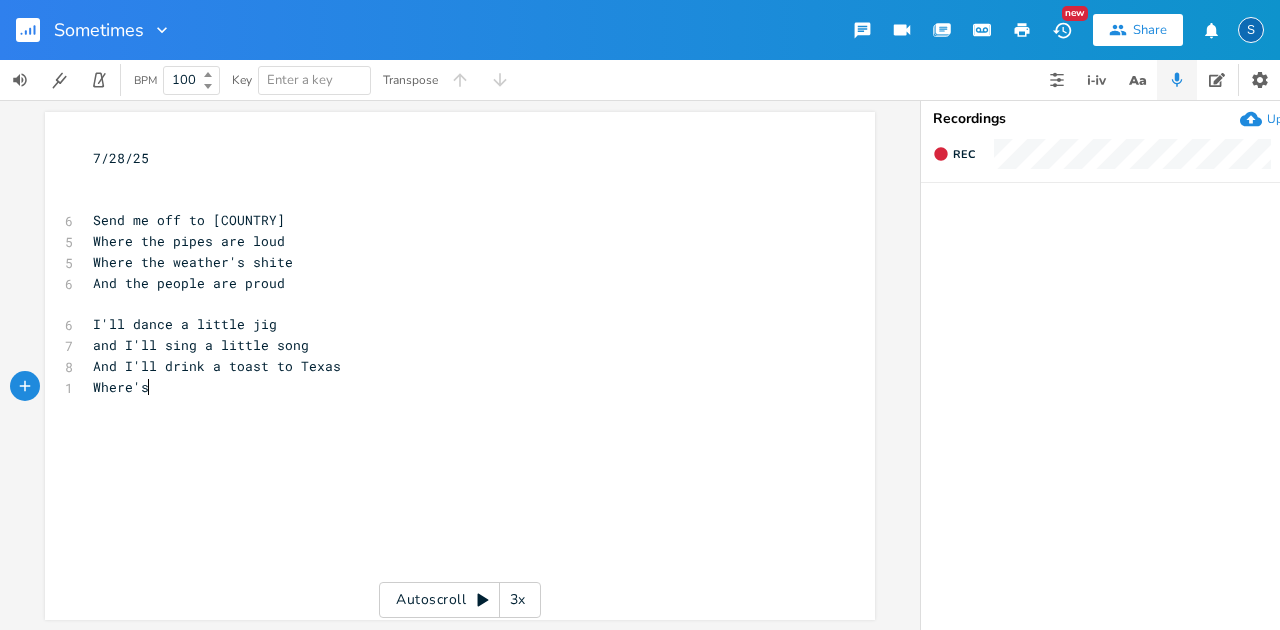 type on "Where's" 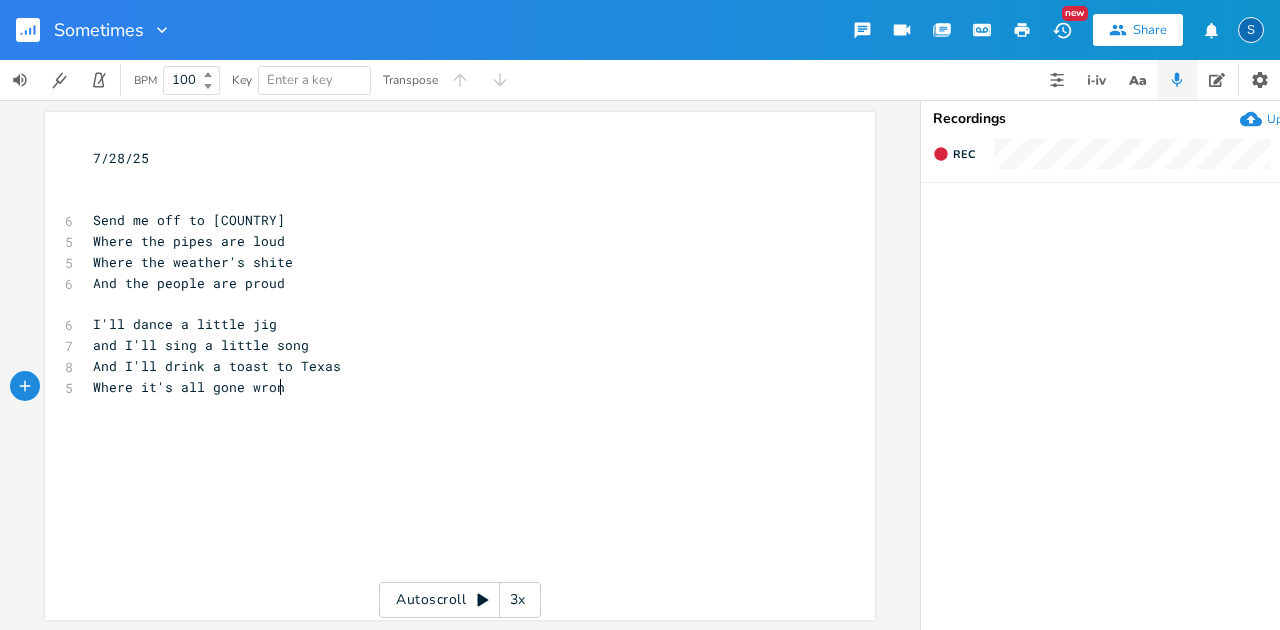 scroll, scrollTop: 0, scrollLeft: 121, axis: horizontal 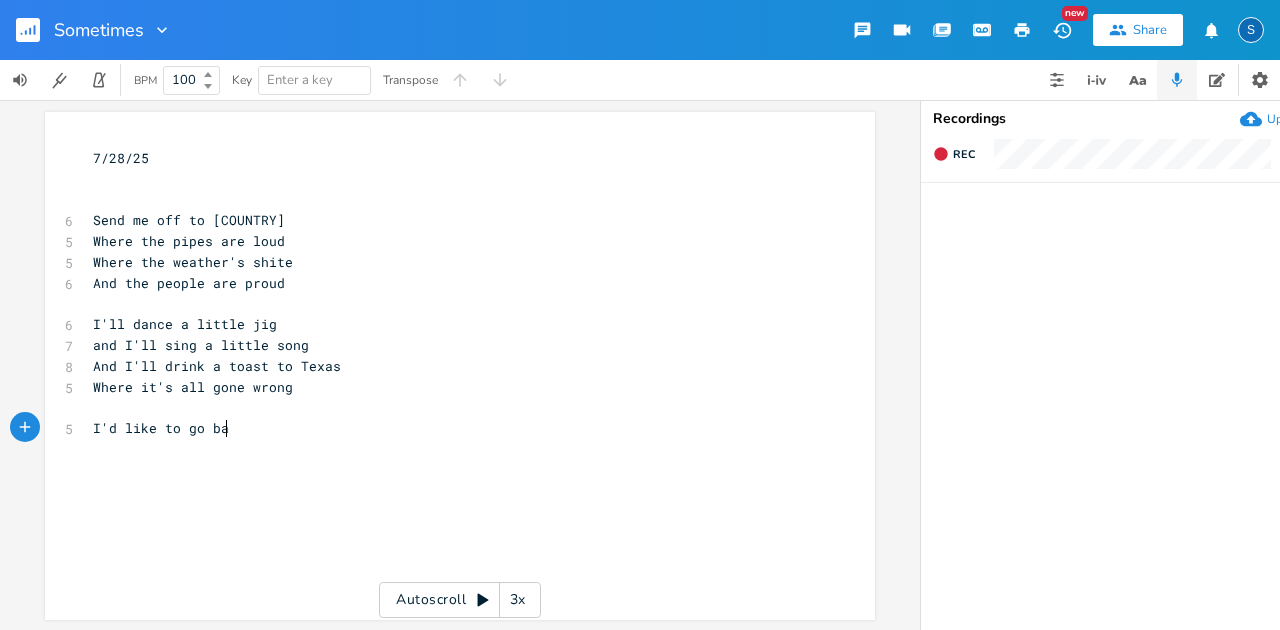 type on "I'd like to go back" 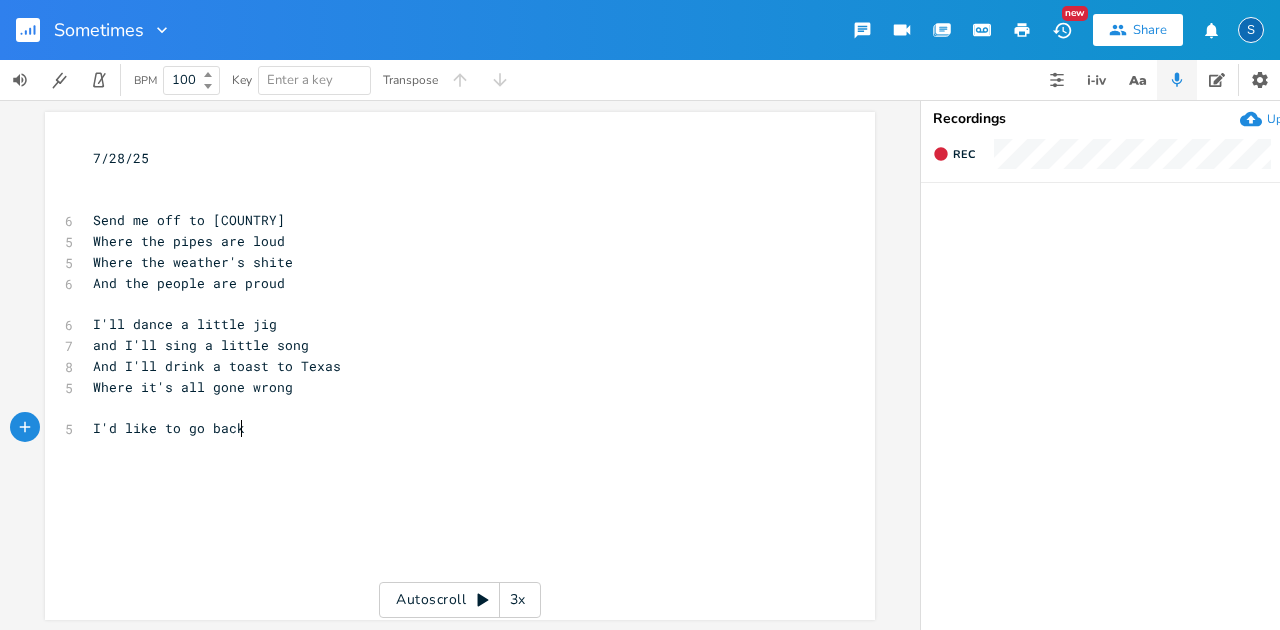 scroll, scrollTop: 0, scrollLeft: 109, axis: horizontal 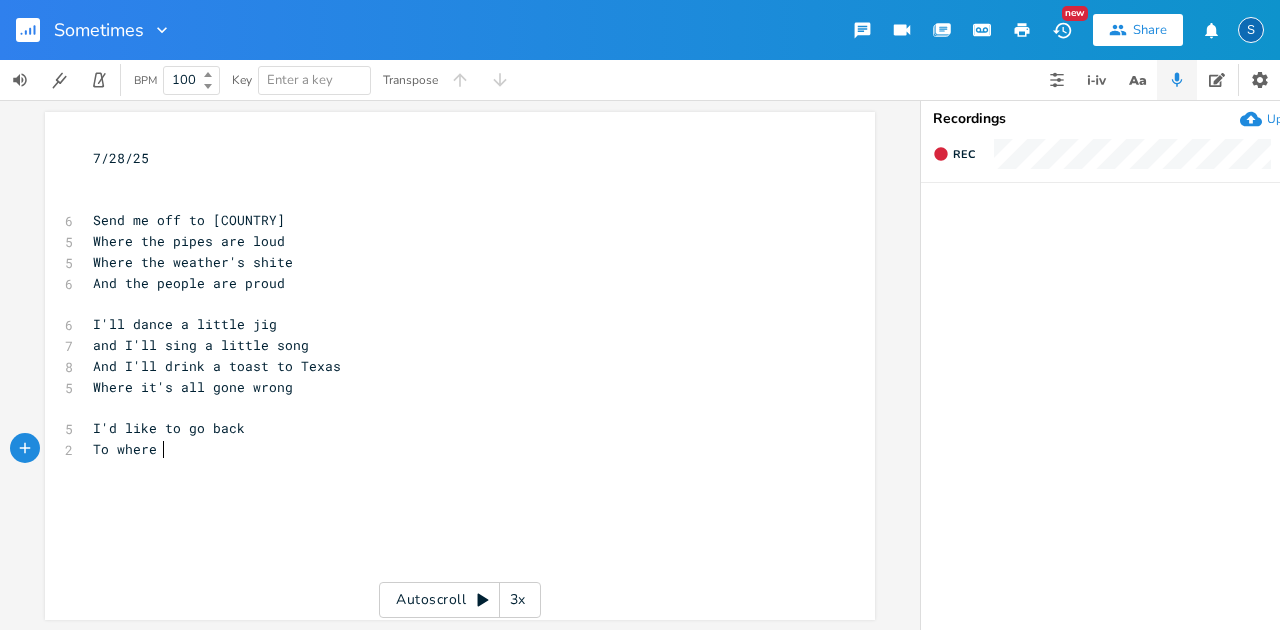 type on "To where M" 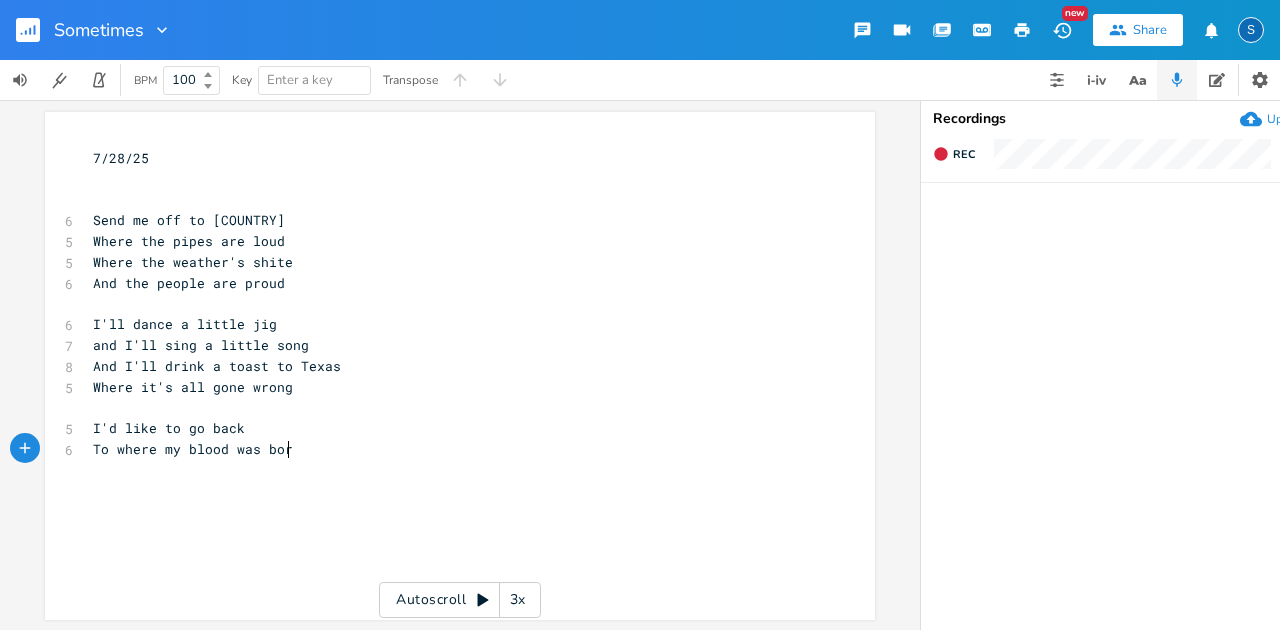 scroll, scrollTop: 0, scrollLeft: 122, axis: horizontal 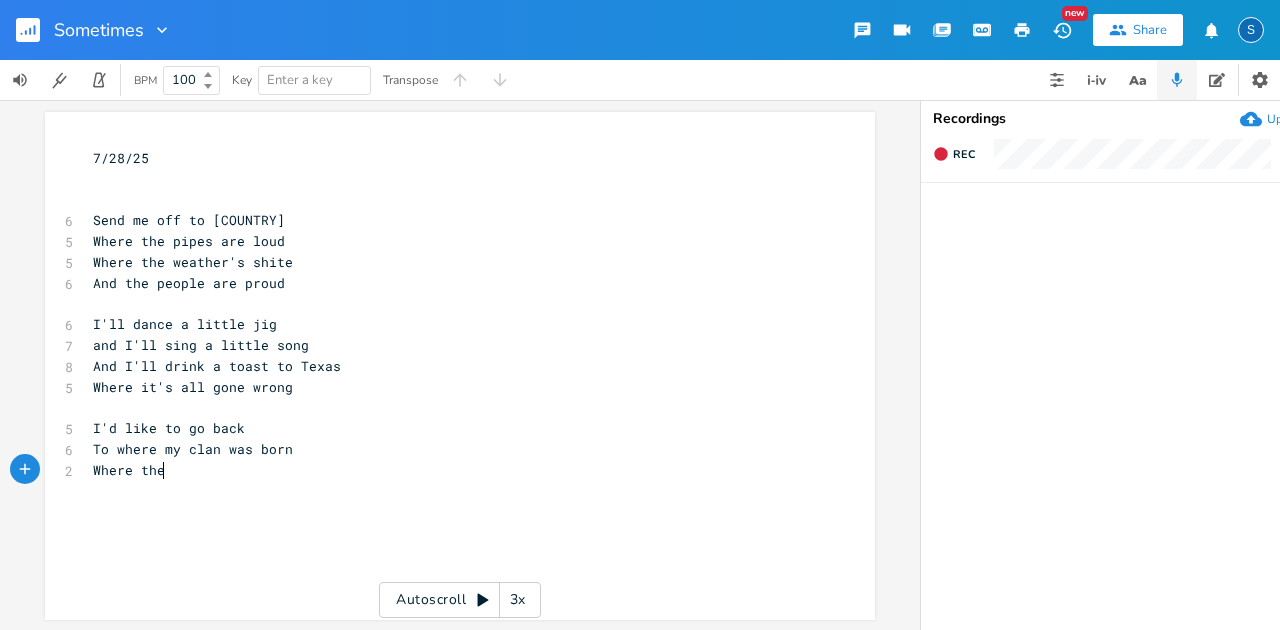 type on "Where the" 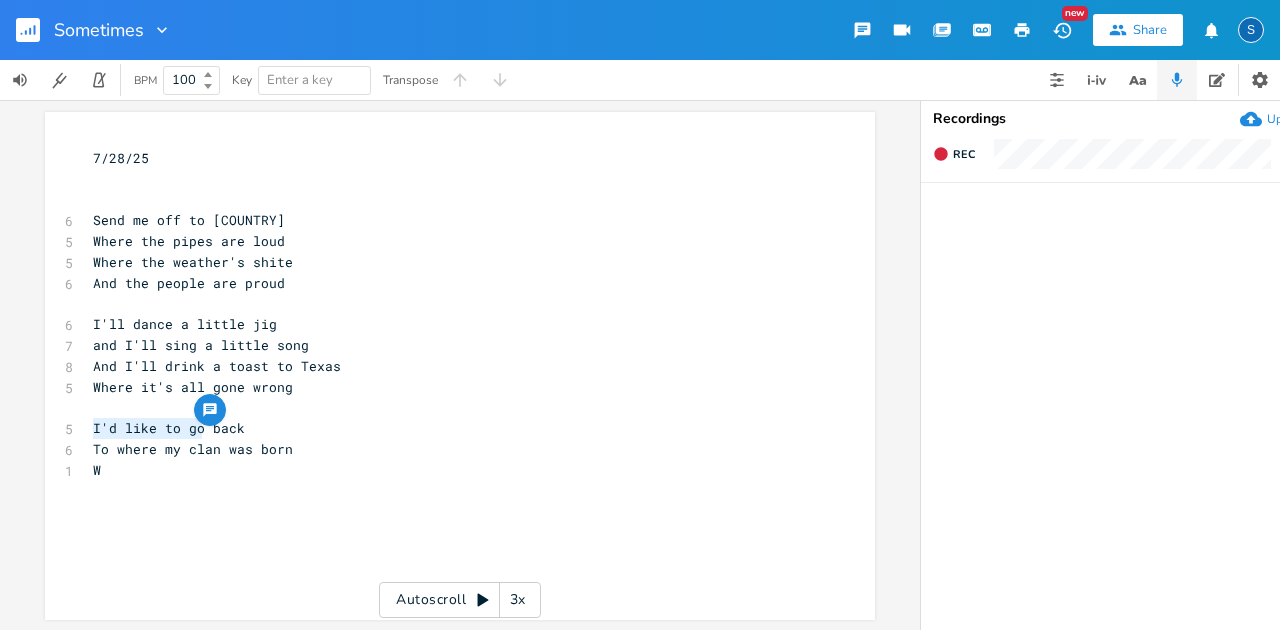 drag, startPoint x: 86, startPoint y: 429, endPoint x: 194, endPoint y: 428, distance: 108.00463 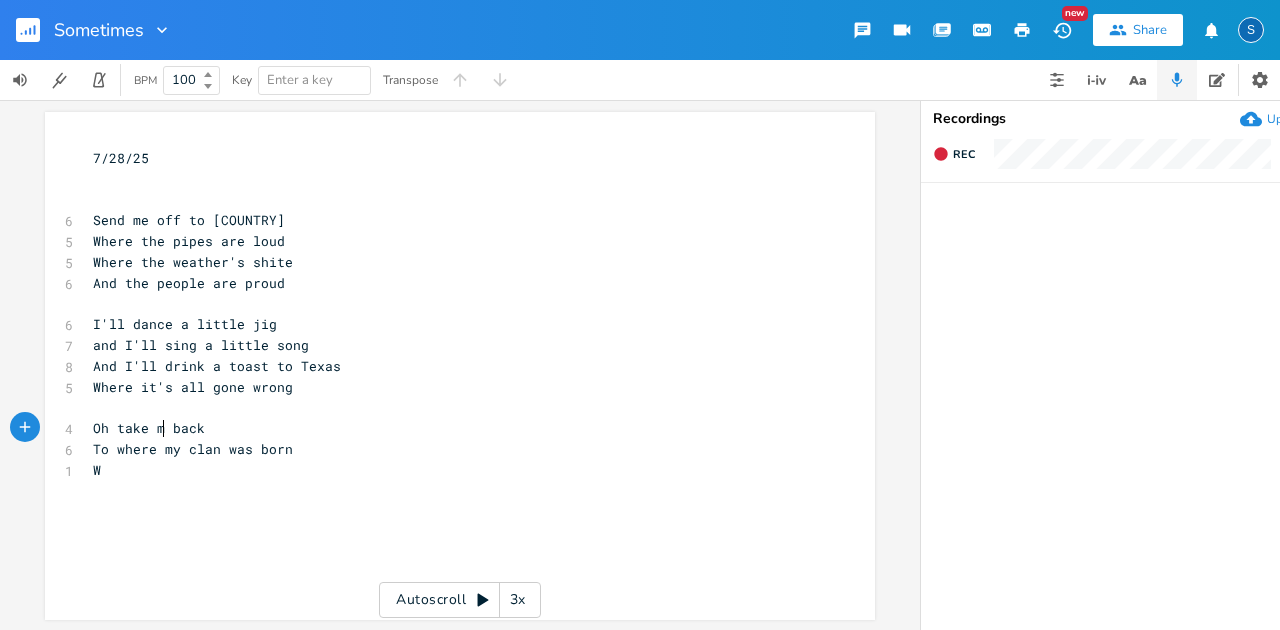 type on "Oh take me" 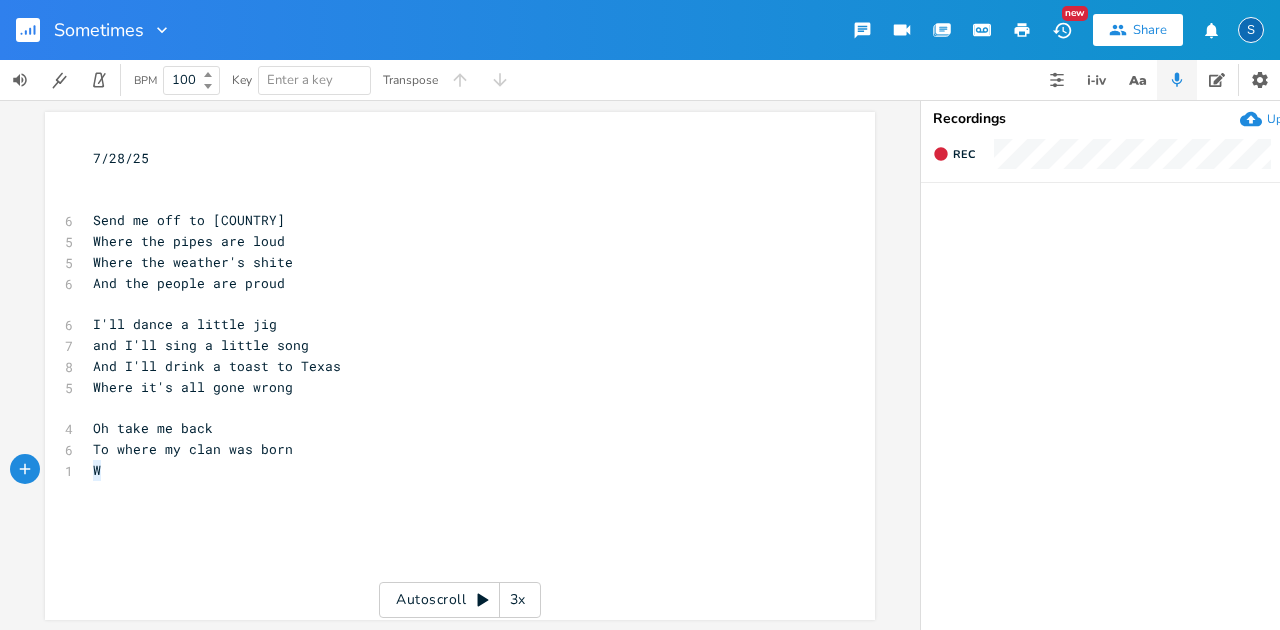 drag, startPoint x: 86, startPoint y: 470, endPoint x: 104, endPoint y: 470, distance: 18 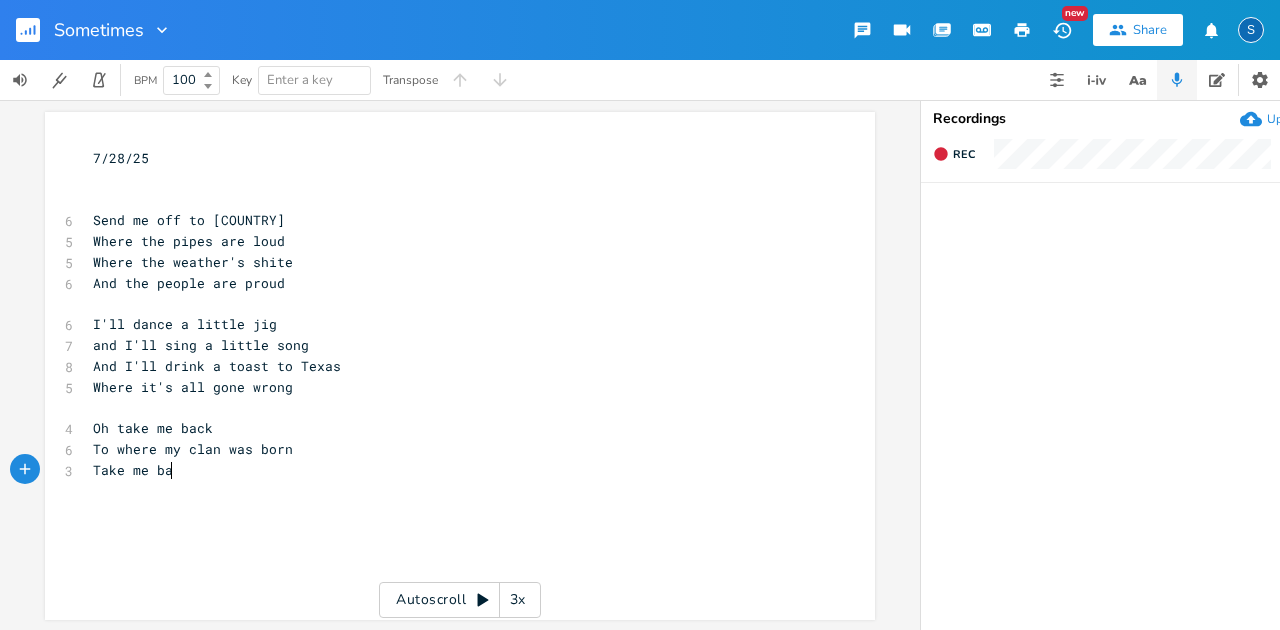scroll, scrollTop: 0, scrollLeft: 85, axis: horizontal 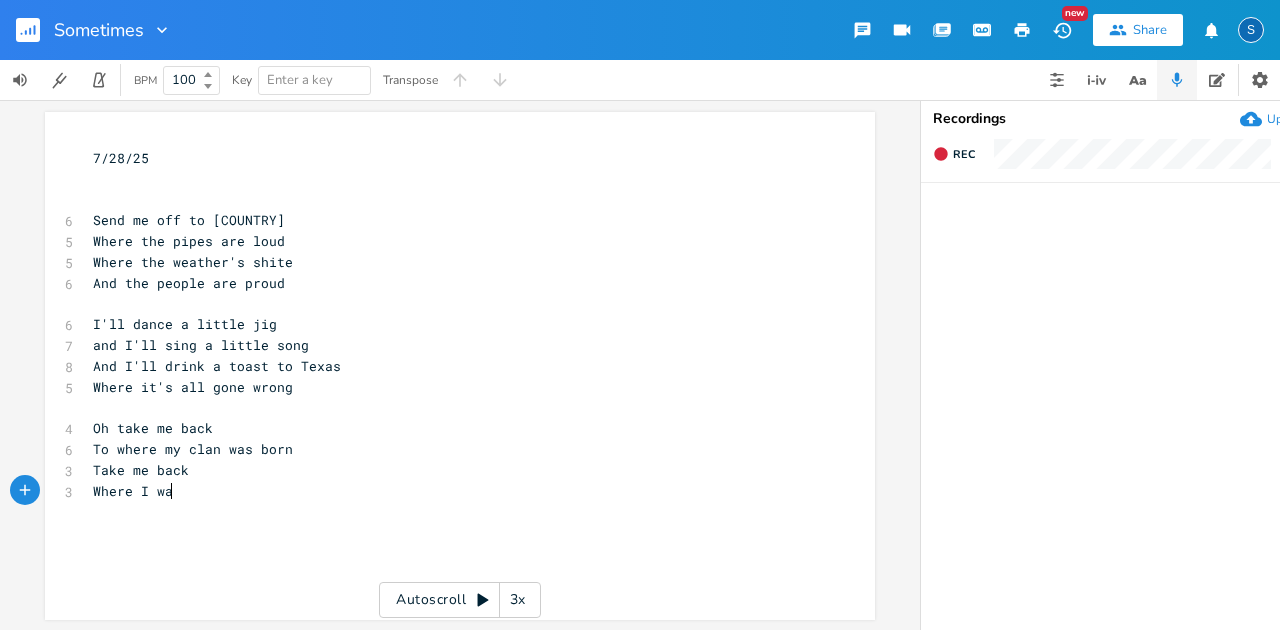 type on "Where I wa" 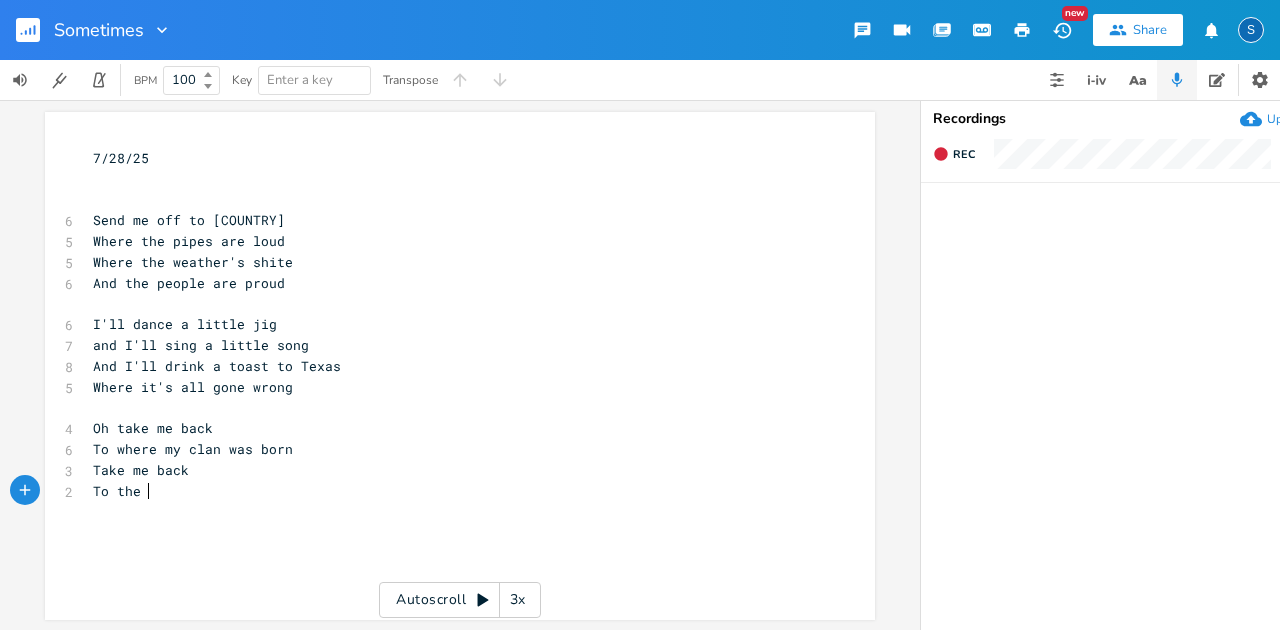 type on "To the a" 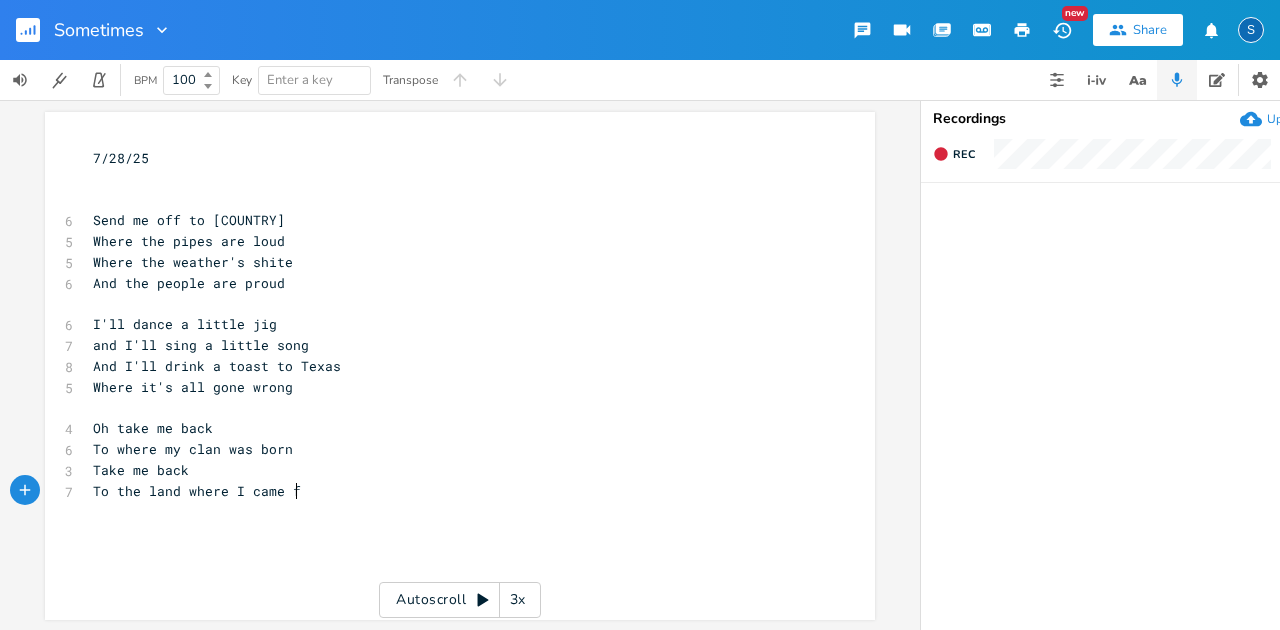 type on "land where I came from" 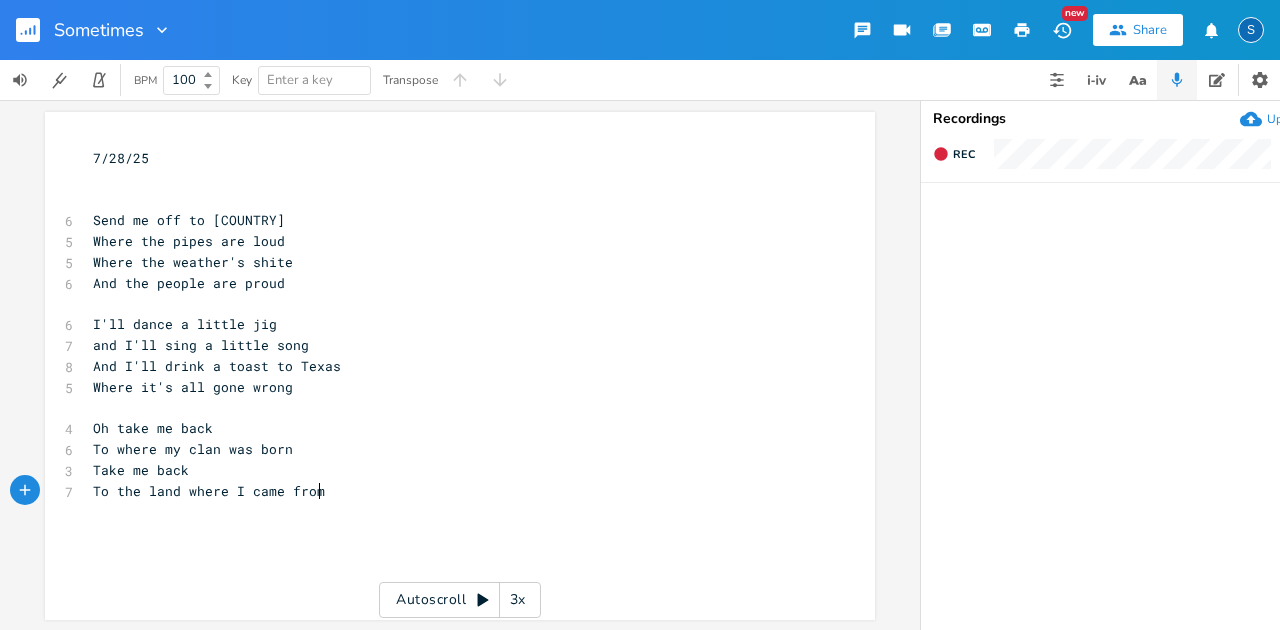 scroll, scrollTop: 0, scrollLeft: 150, axis: horizontal 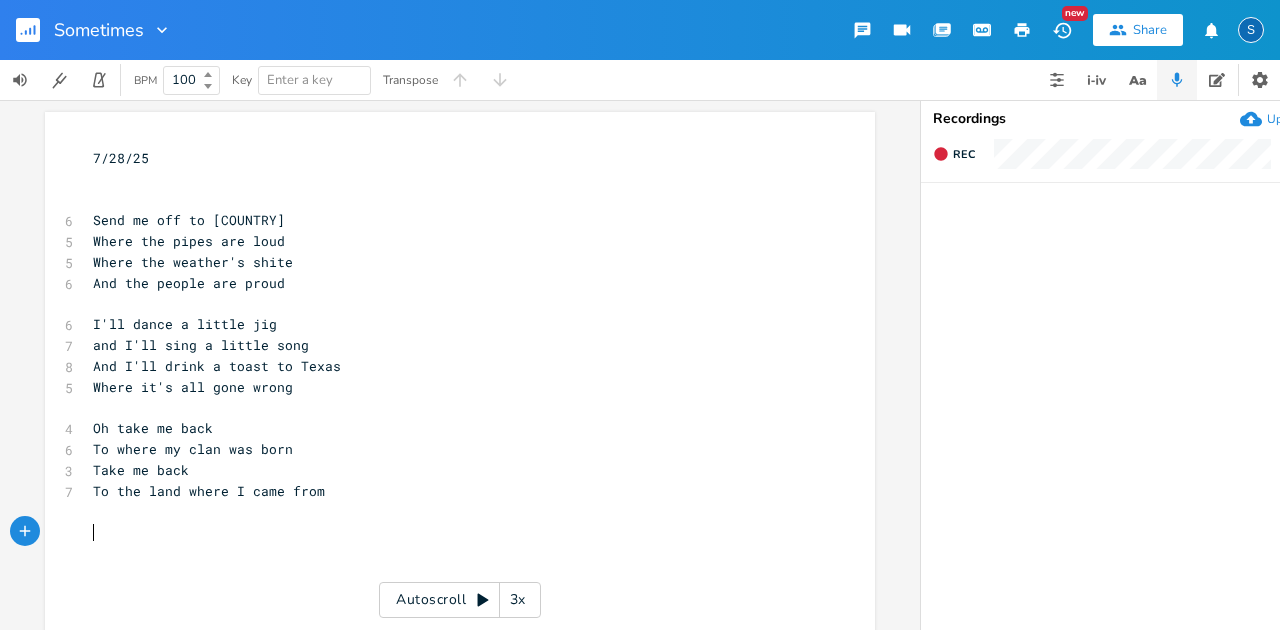 drag, startPoint x: 201, startPoint y: 285, endPoint x: 275, endPoint y: 284, distance: 74.00676 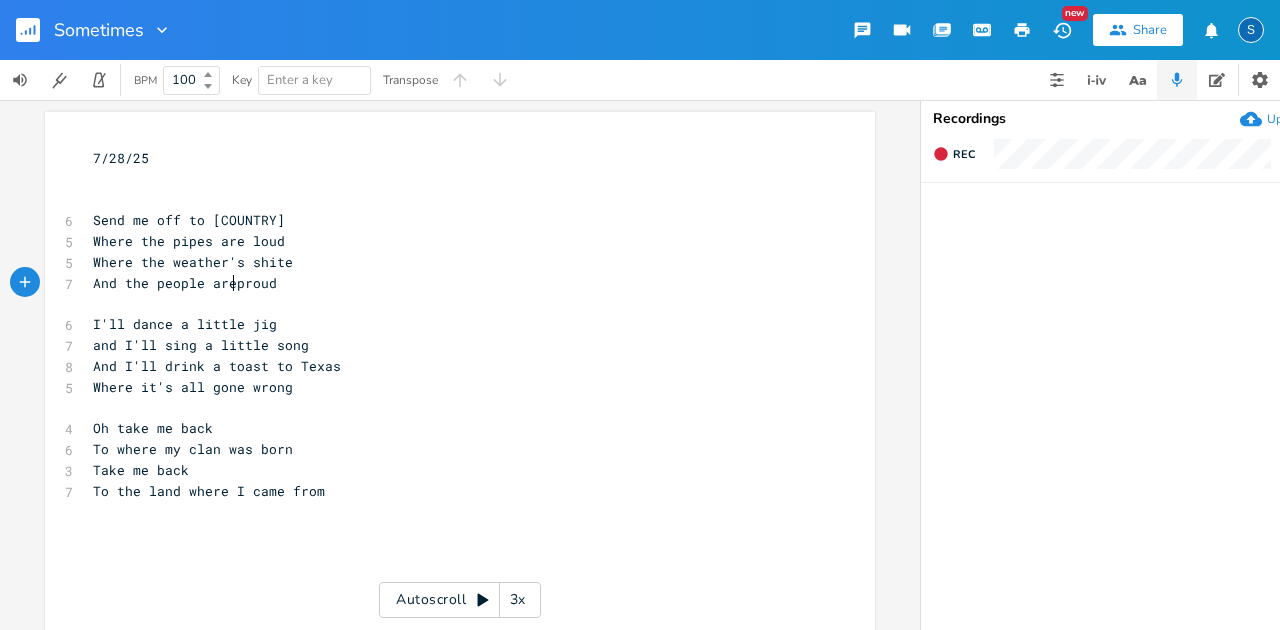 type on "are" 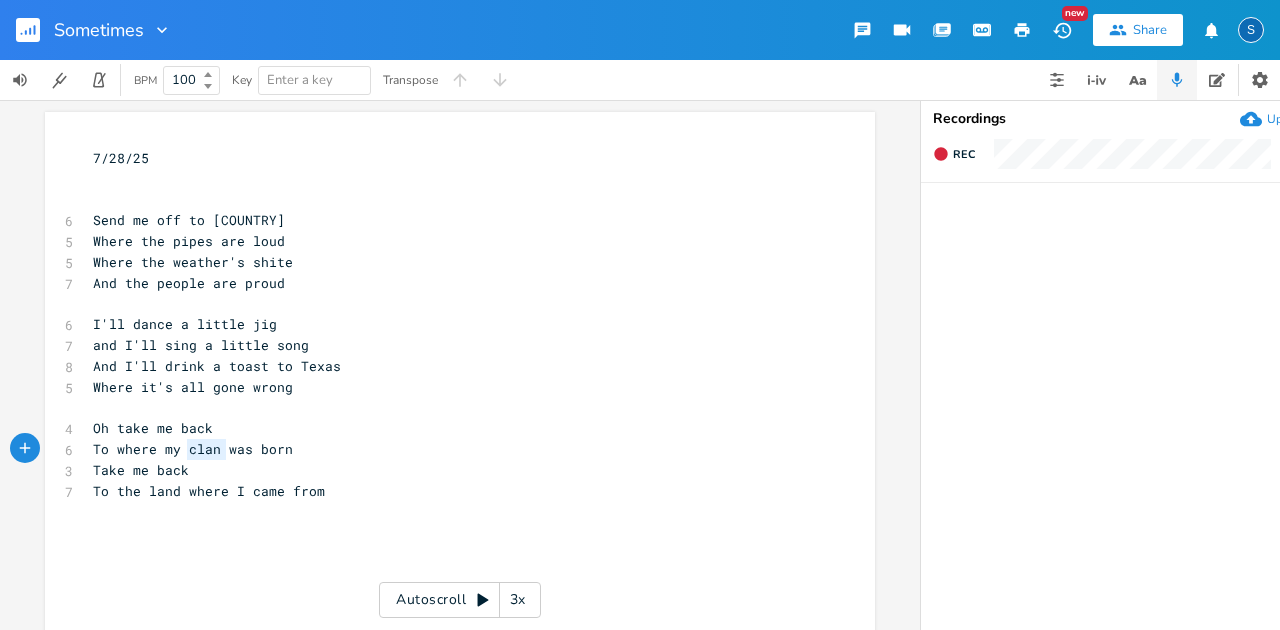 drag, startPoint x: 188, startPoint y: 450, endPoint x: 219, endPoint y: 452, distance: 31.06445 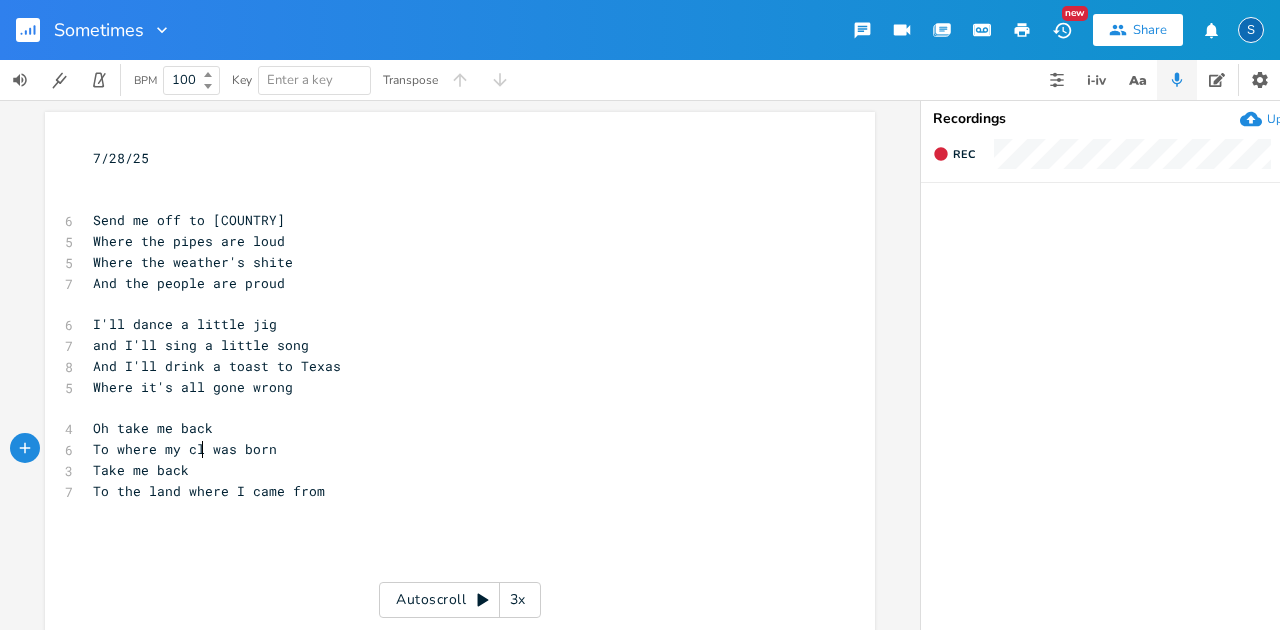 type on "clan" 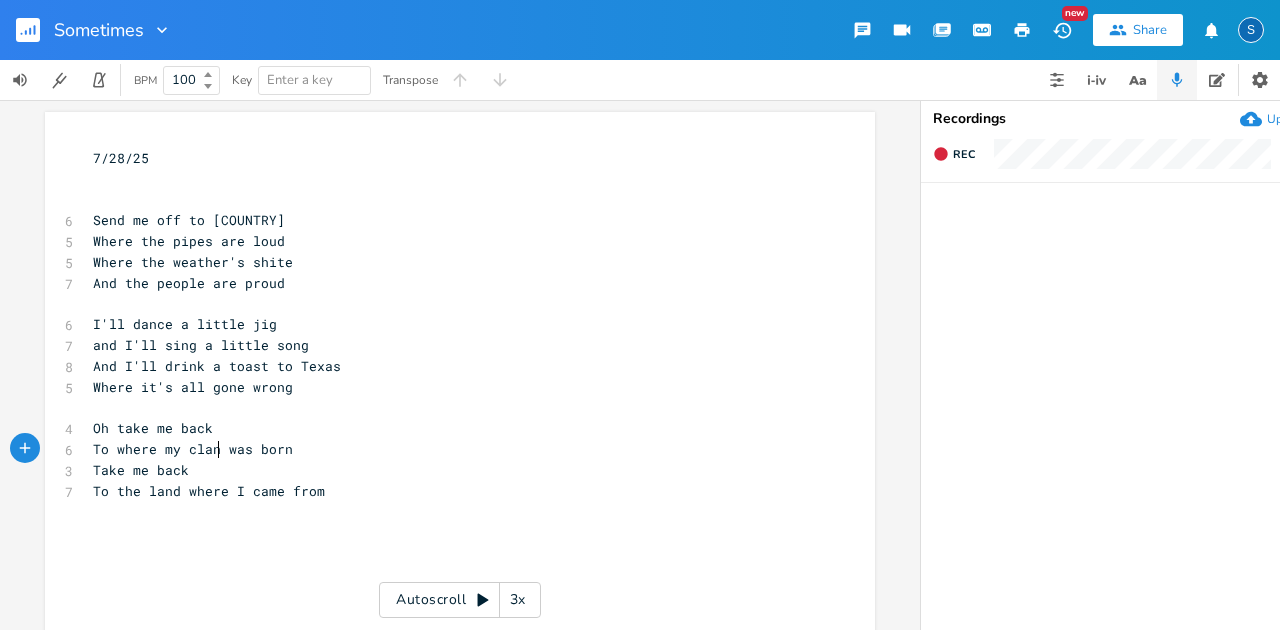 scroll, scrollTop: 0, scrollLeft: 24, axis: horizontal 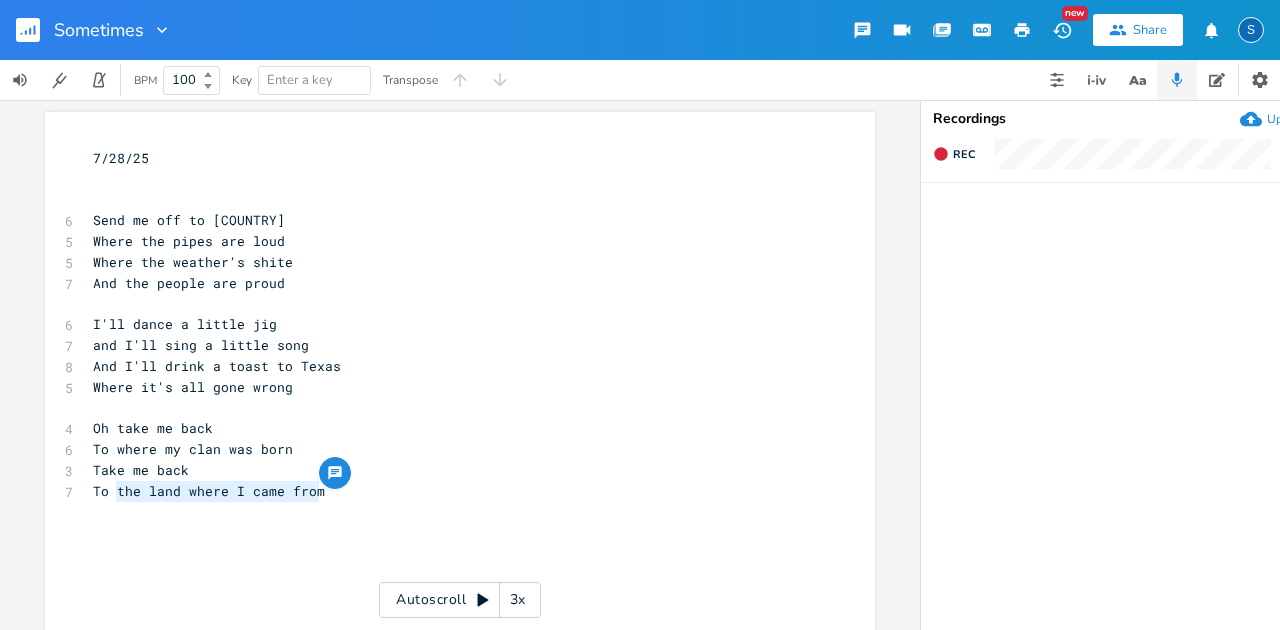 drag, startPoint x: 113, startPoint y: 491, endPoint x: 315, endPoint y: 491, distance: 202 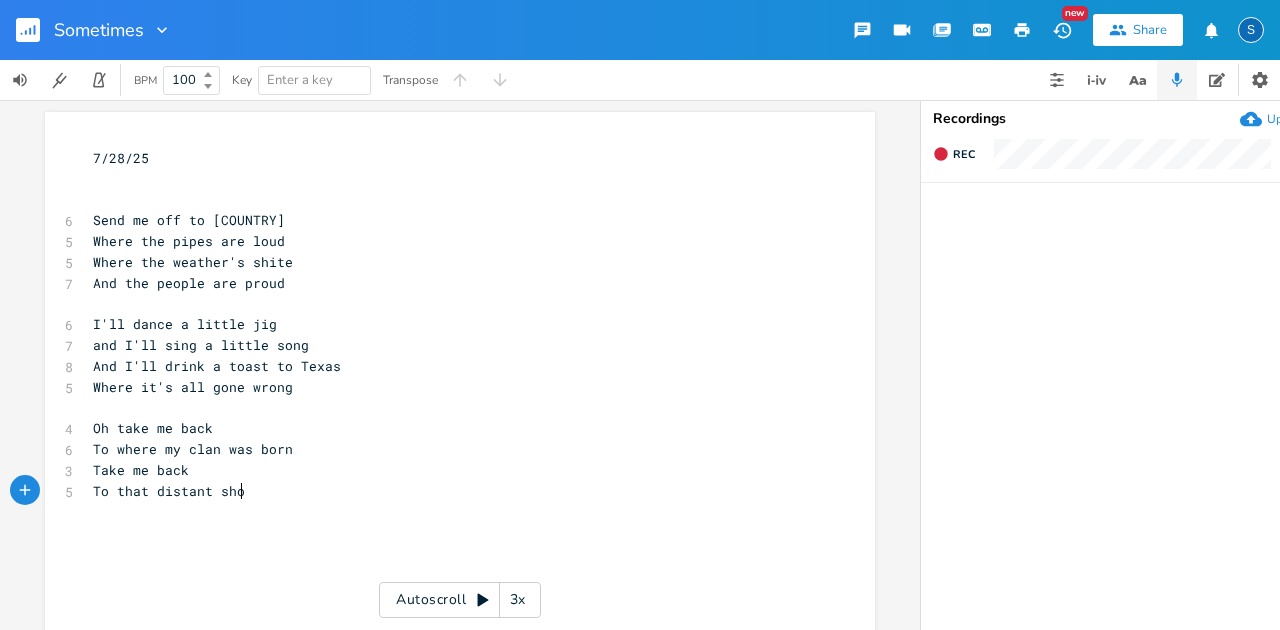 scroll, scrollTop: 0, scrollLeft: 111, axis: horizontal 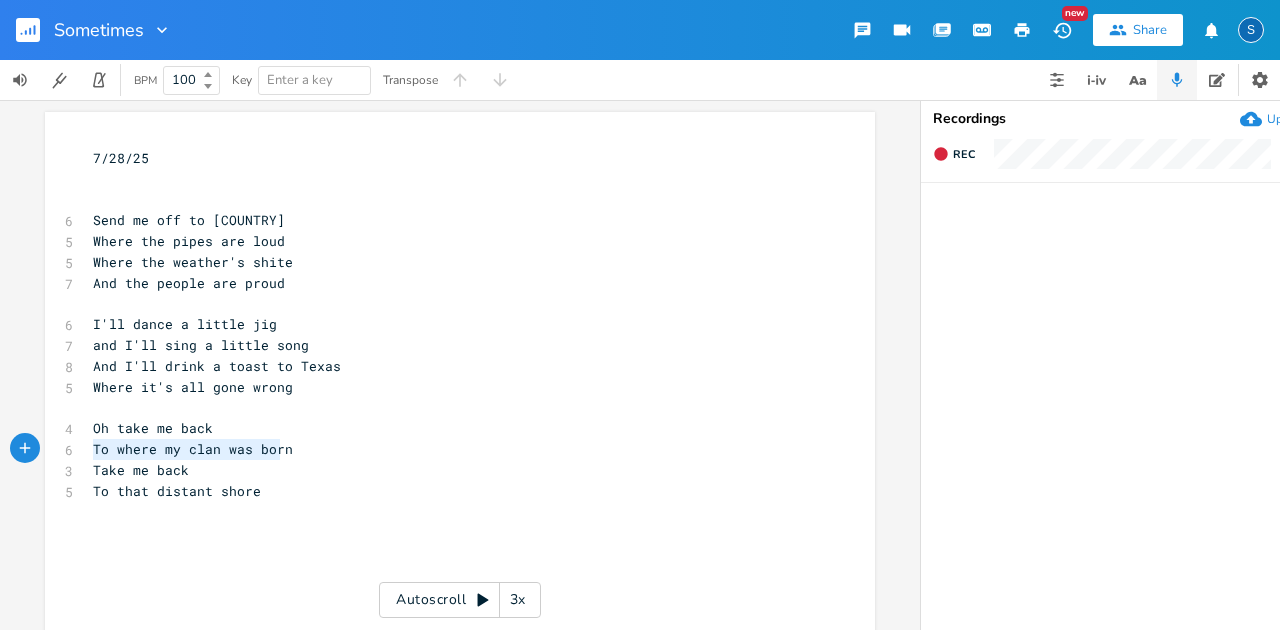 type on "To where my clan was born" 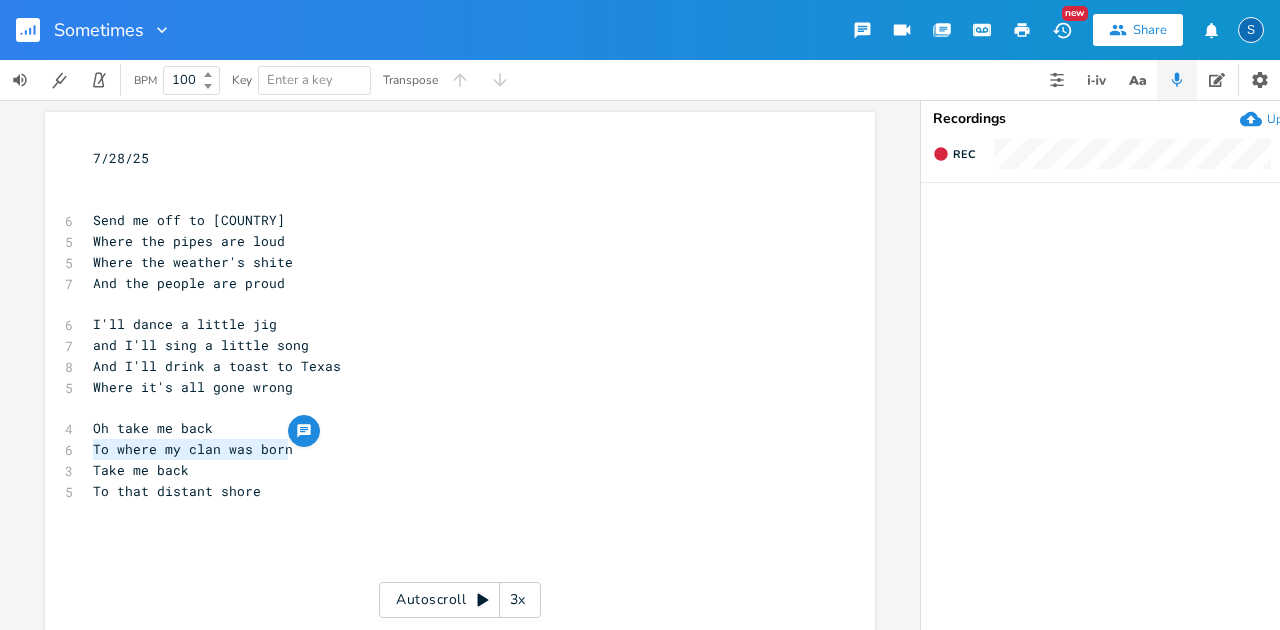 drag, startPoint x: 88, startPoint y: 452, endPoint x: 288, endPoint y: 448, distance: 200.04 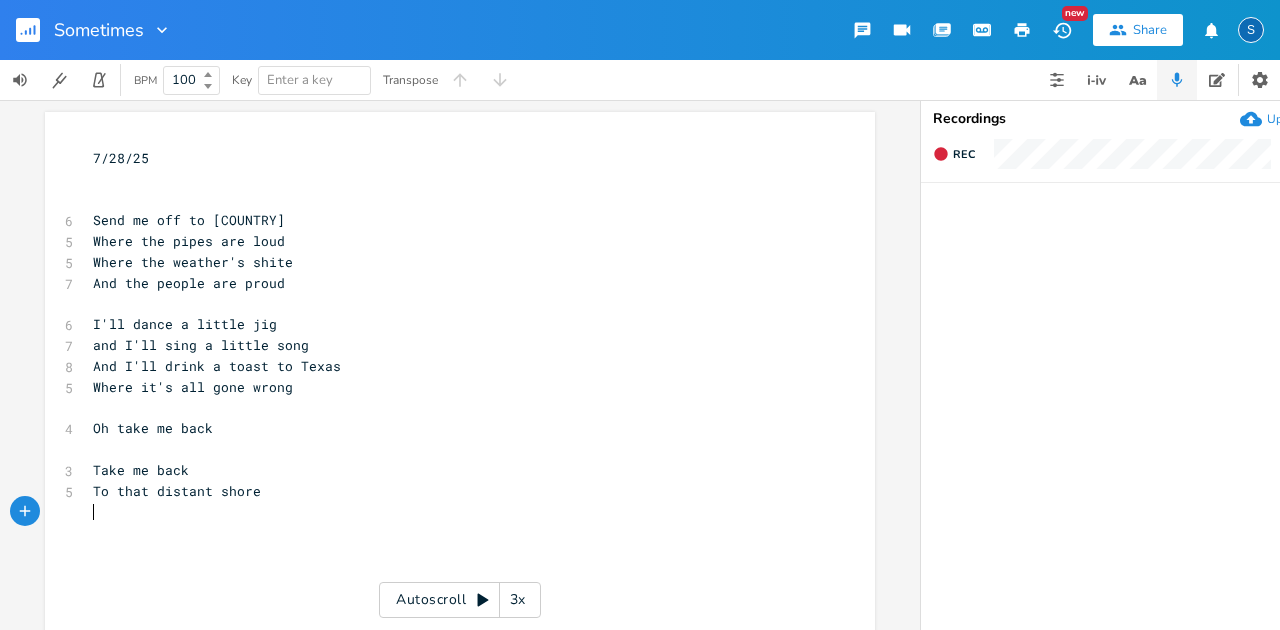 click on "​" at bounding box center (450, 512) 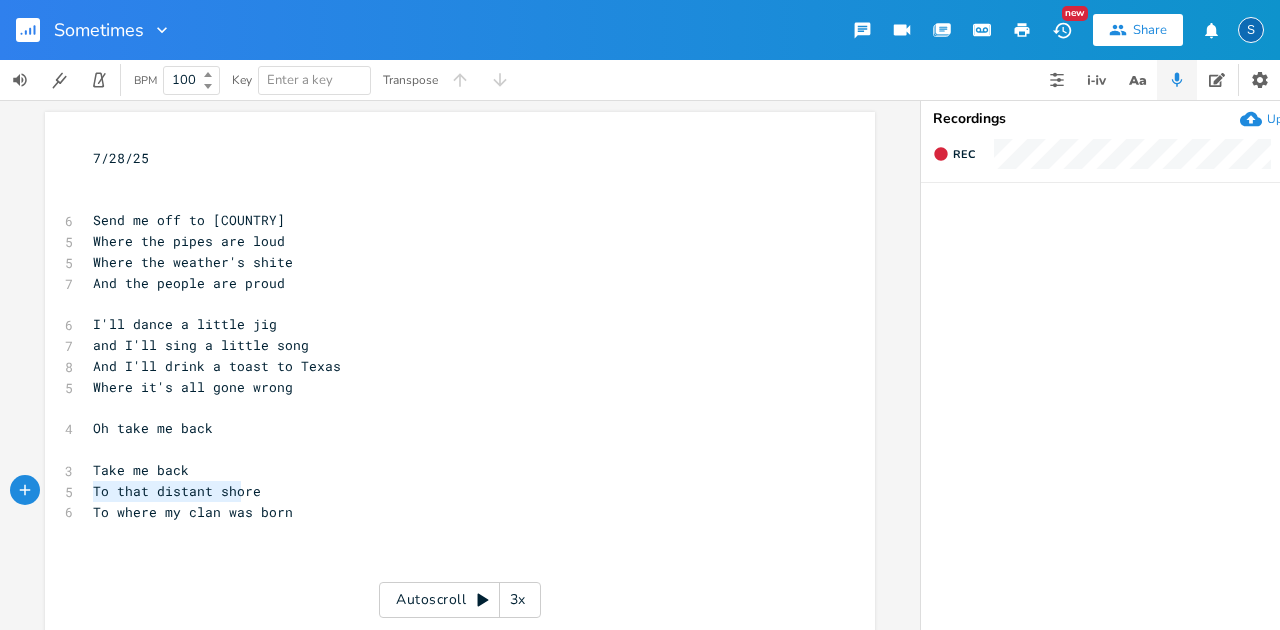 type on "To that distant shore" 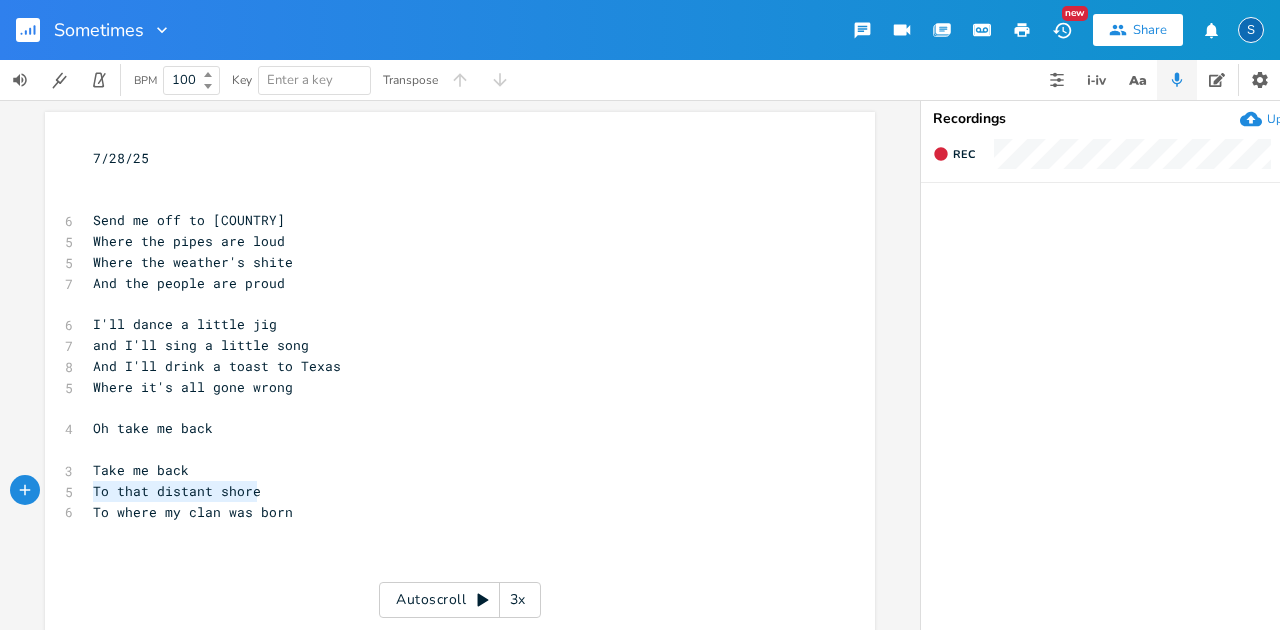 drag, startPoint x: 88, startPoint y: 494, endPoint x: 277, endPoint y: 492, distance: 189.01057 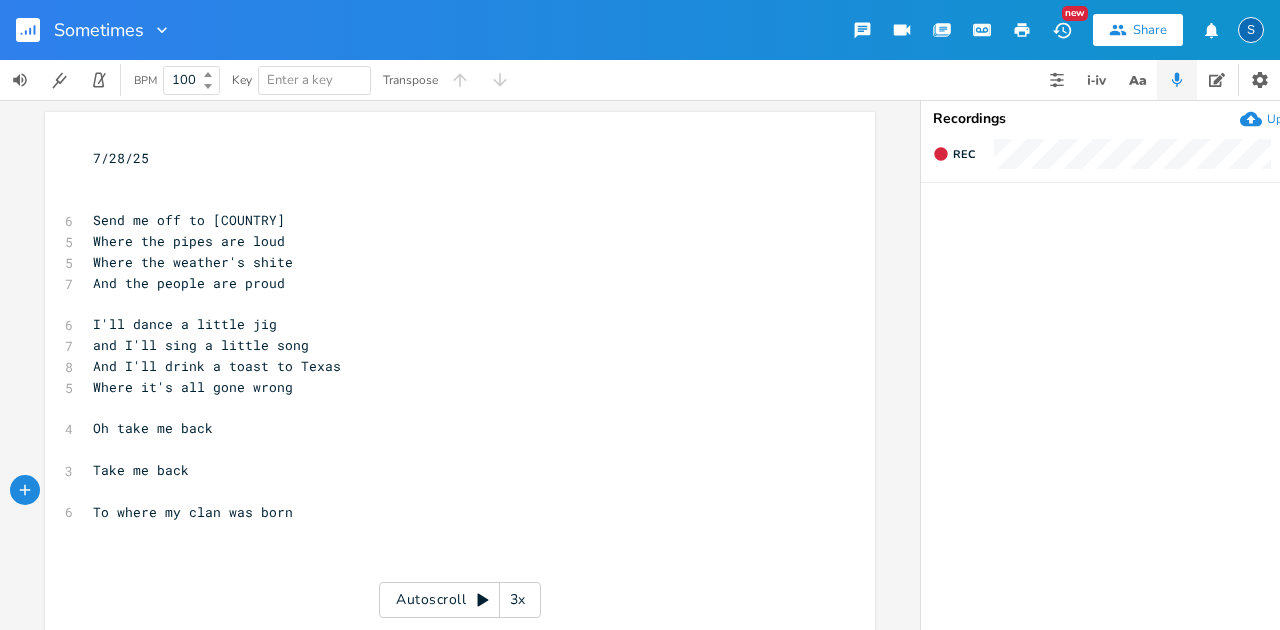 click on "​" at bounding box center [450, 449] 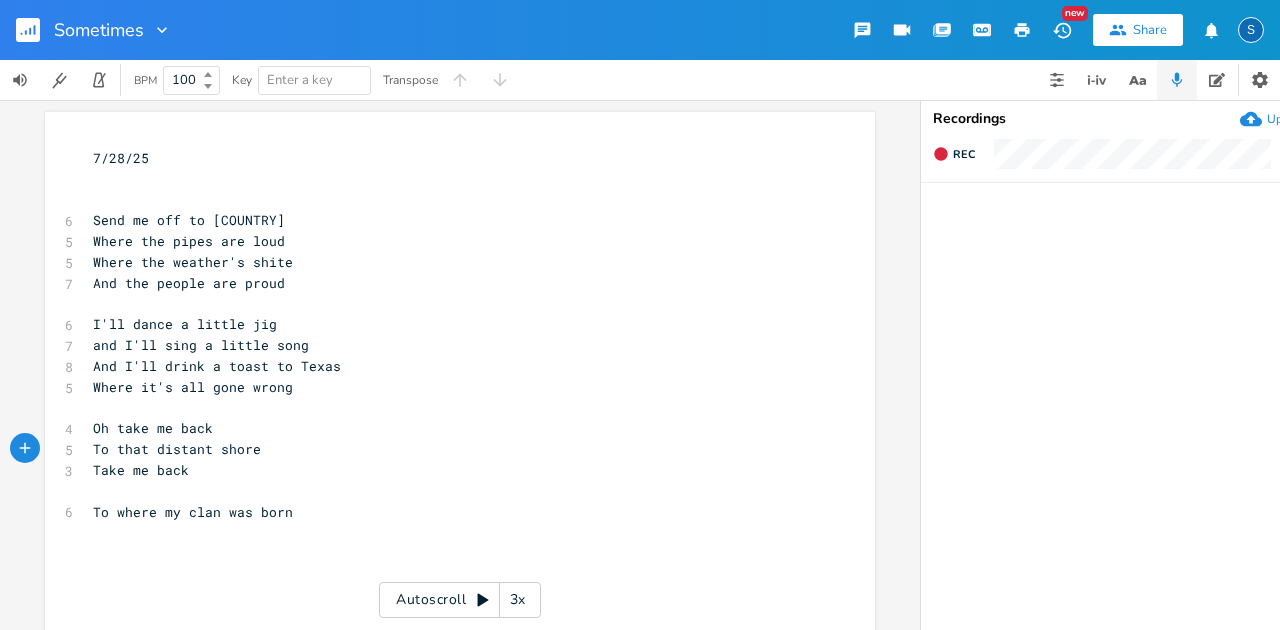 click on "​" at bounding box center (450, 491) 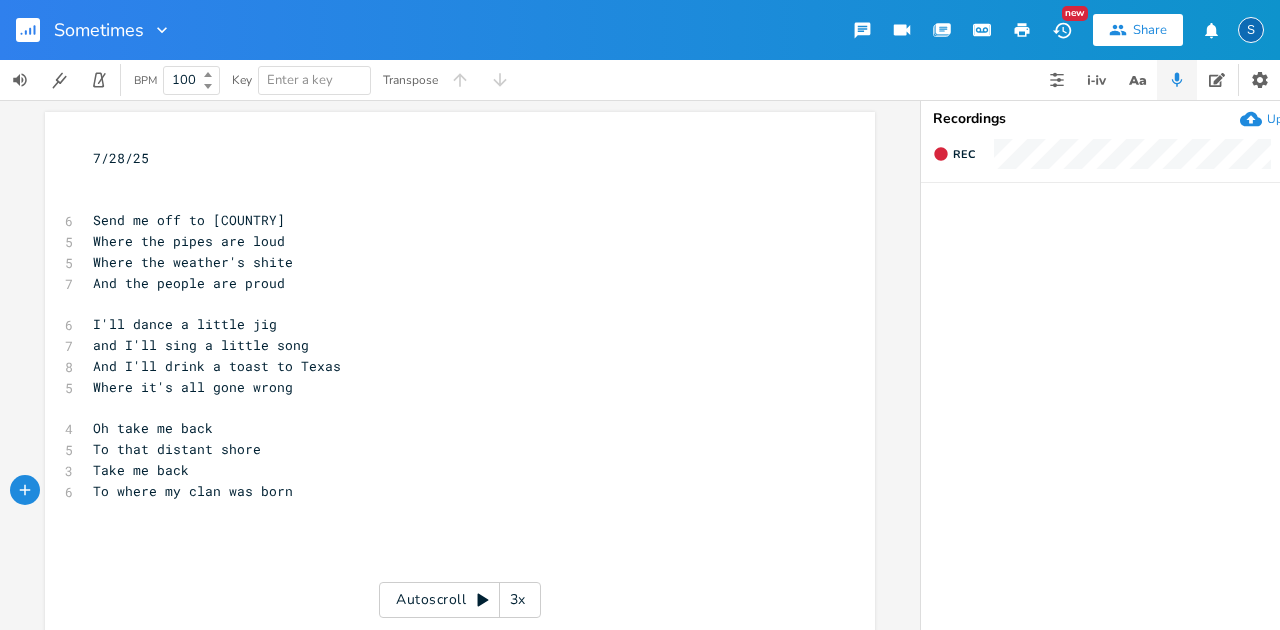 click on "​" at bounding box center (450, 512) 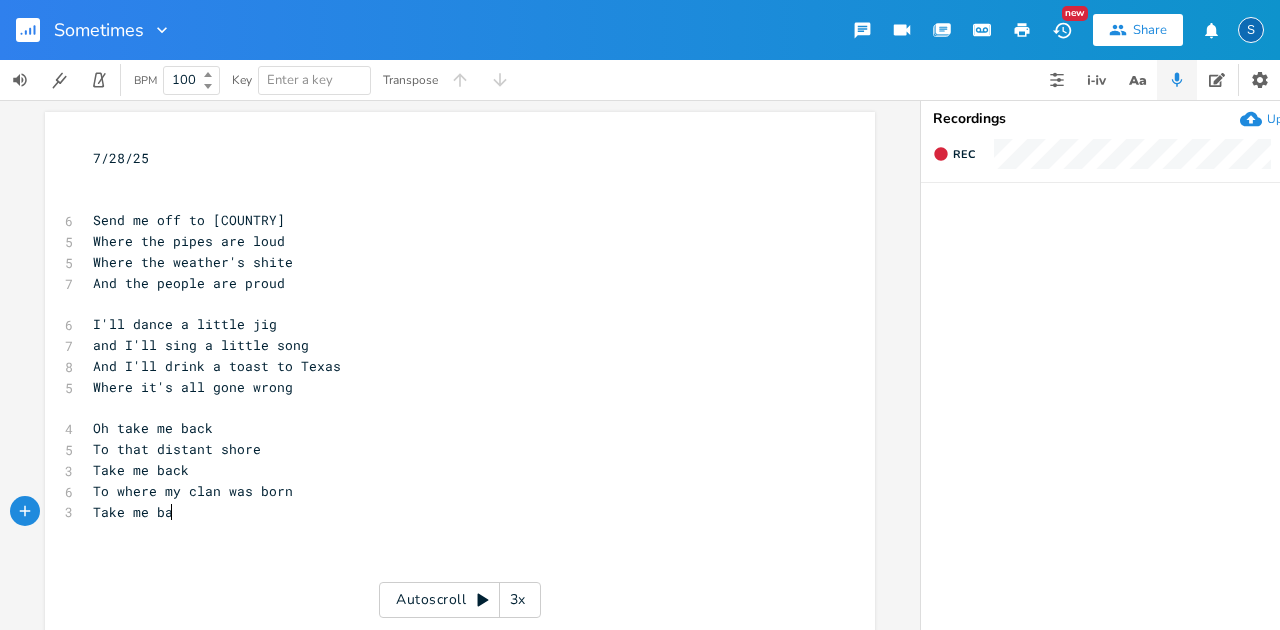 type on "Take me back" 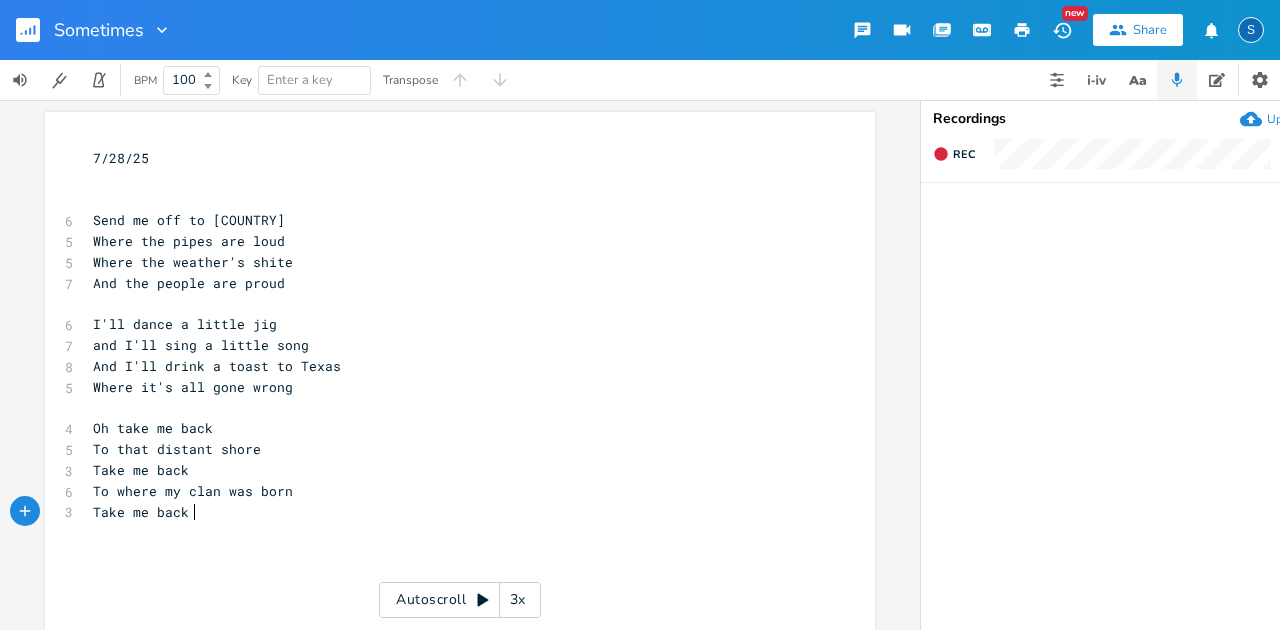 scroll, scrollTop: 0, scrollLeft: 88, axis: horizontal 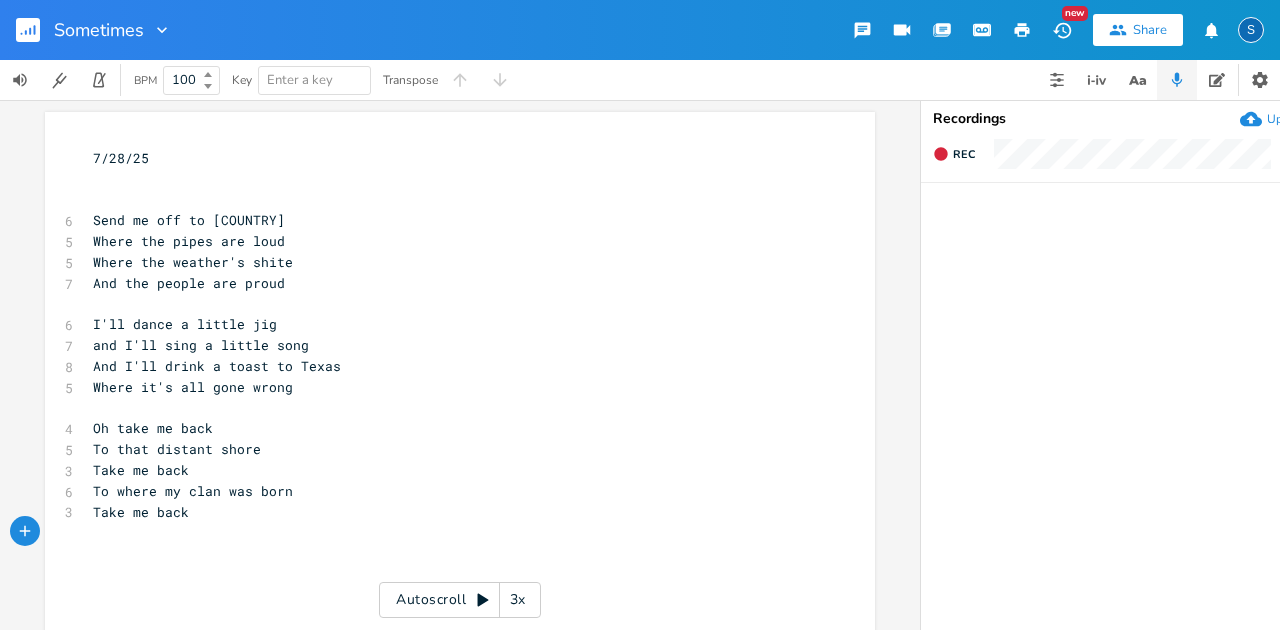click on "Take me back" at bounding box center [450, 512] 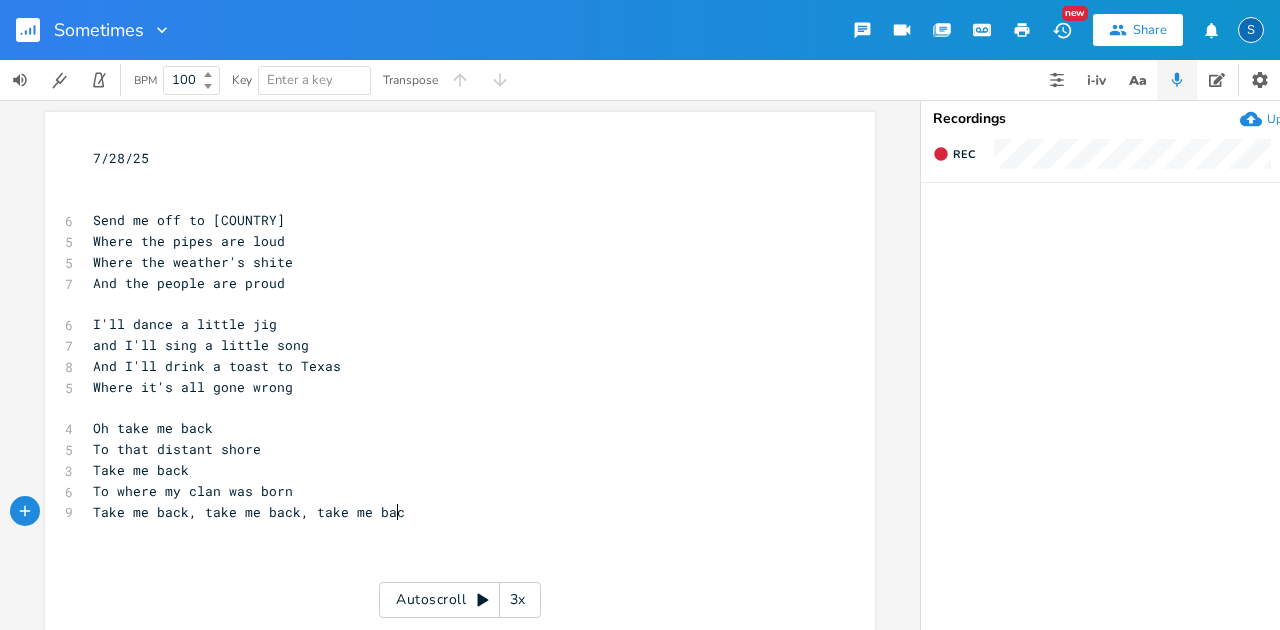 type on ", take me back, take me back" 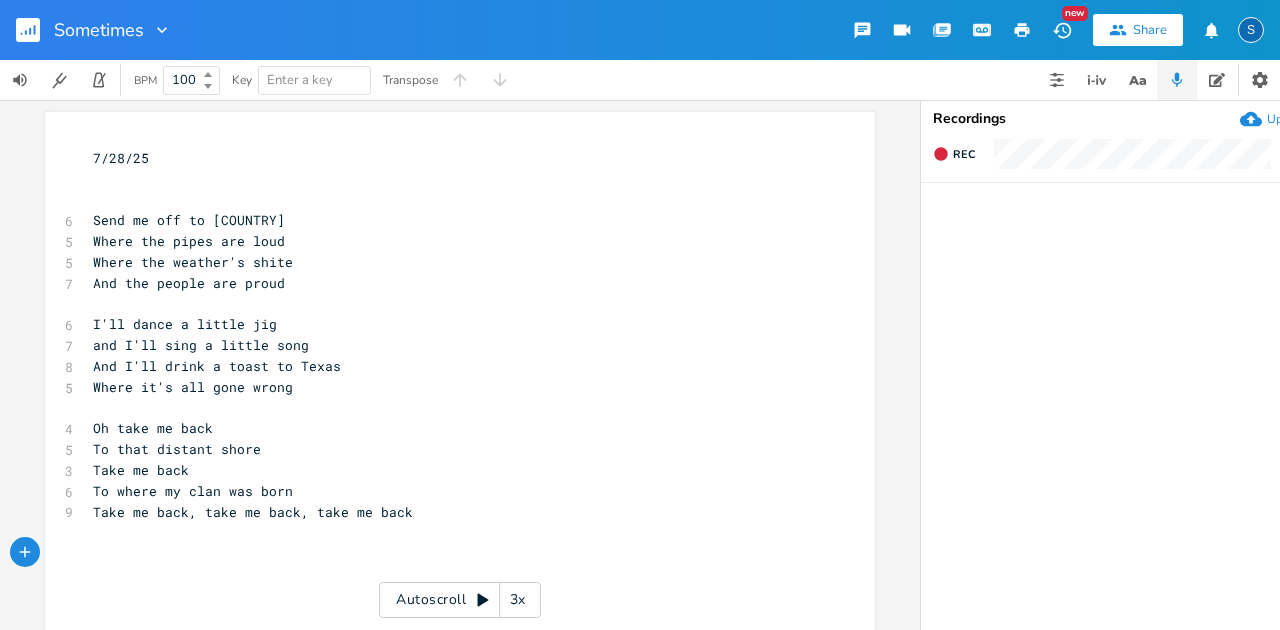 click on "Take me back, take me back, take me back" at bounding box center (253, 512) 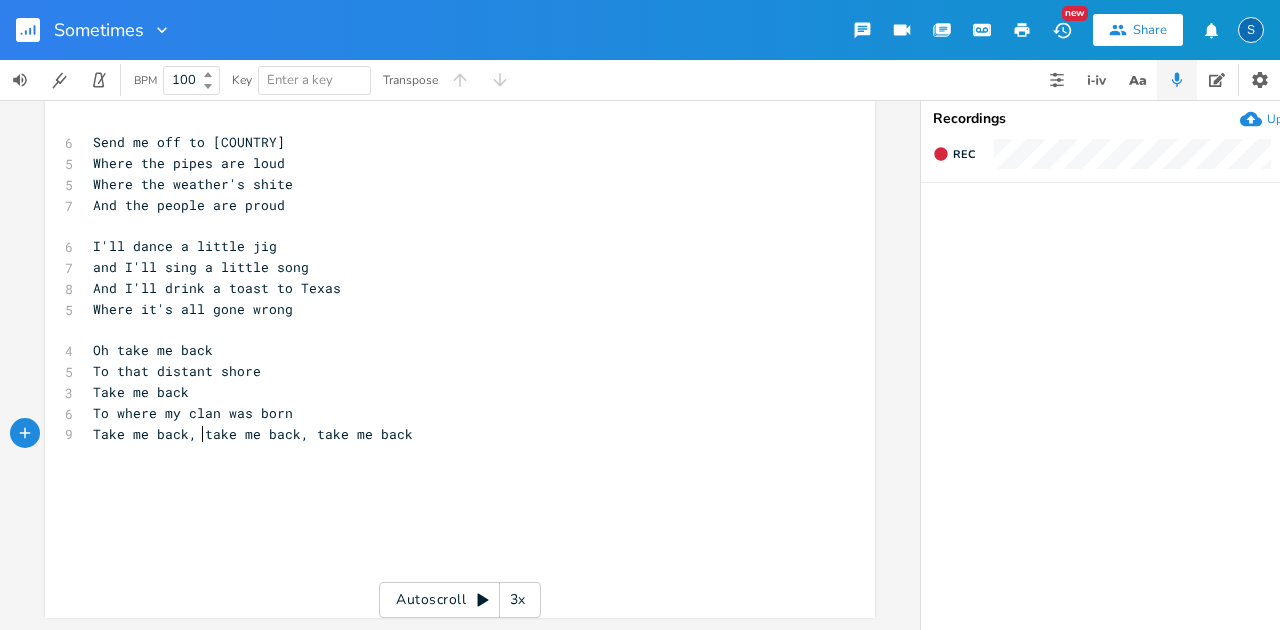 scroll, scrollTop: 90, scrollLeft: 0, axis: vertical 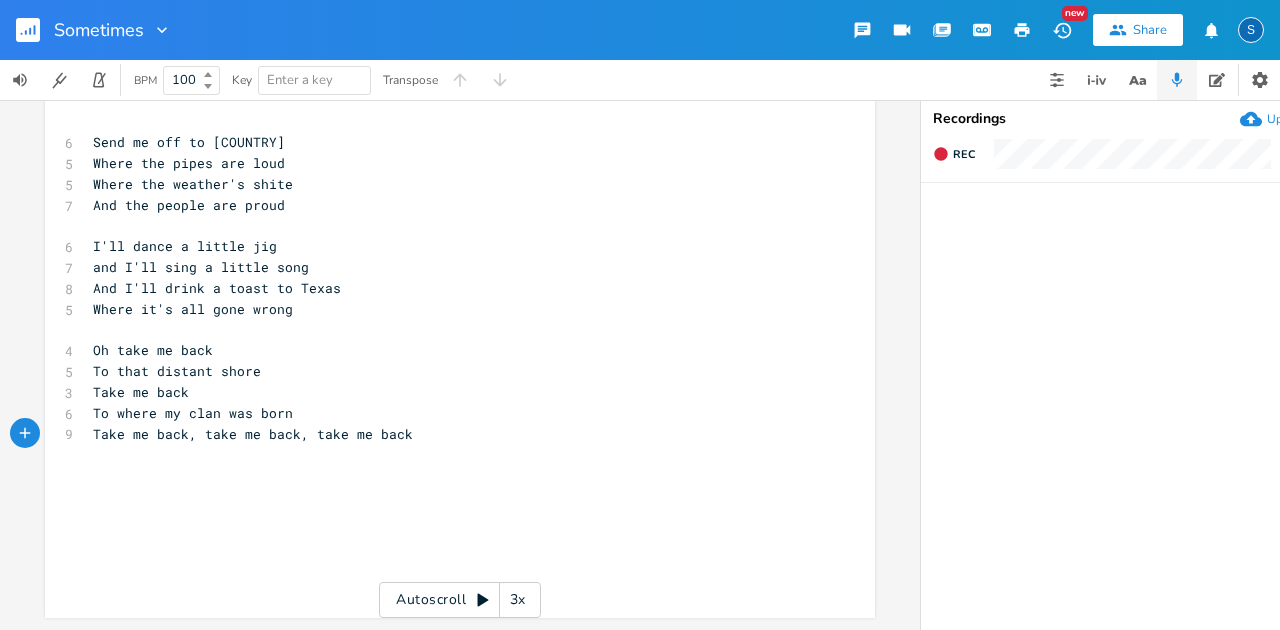 click on "​" at bounding box center (450, 475) 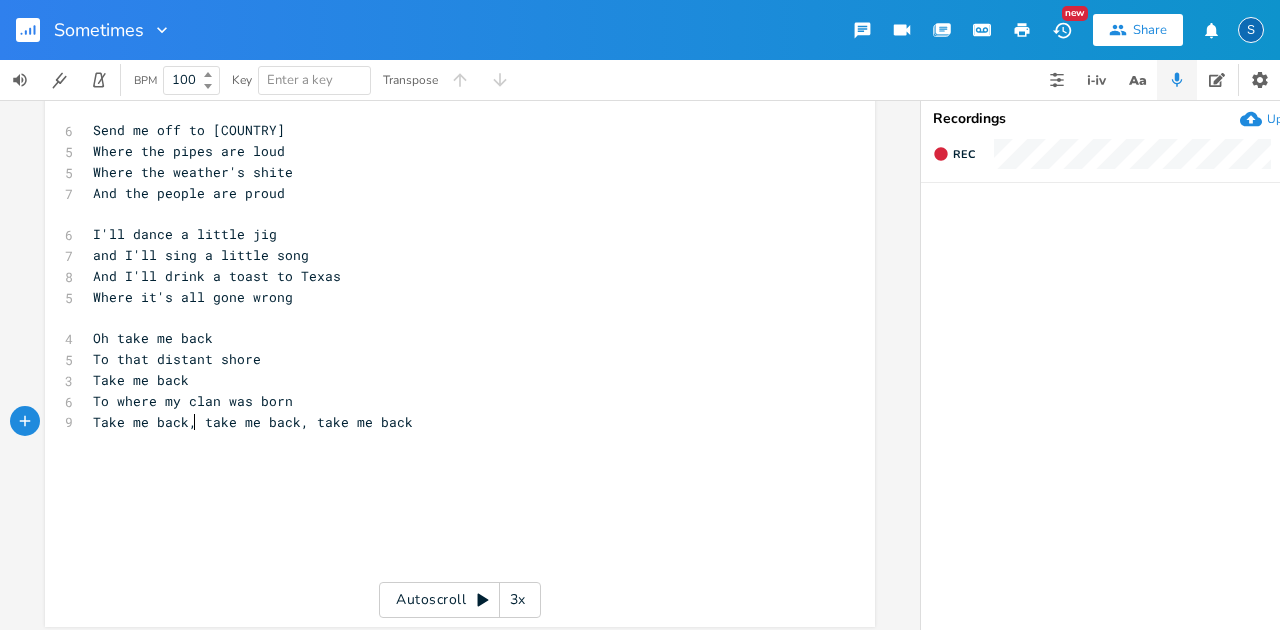 click on "Take me back, take me back, take me back" at bounding box center [253, 422] 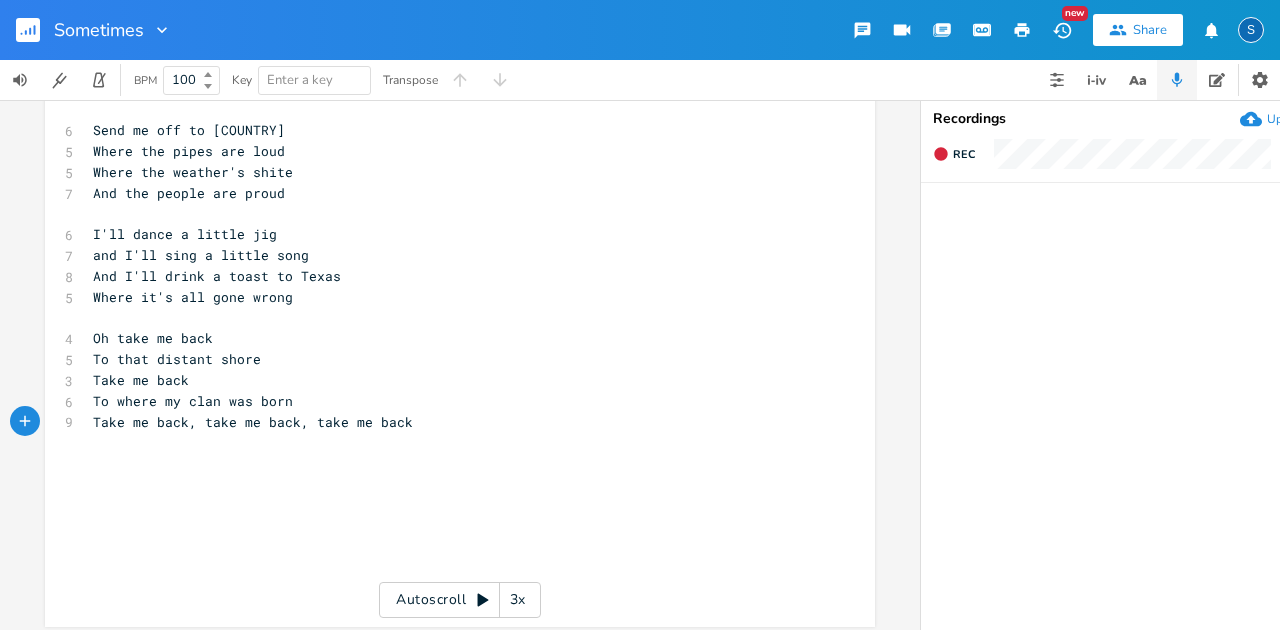 click on "​" at bounding box center [450, 484] 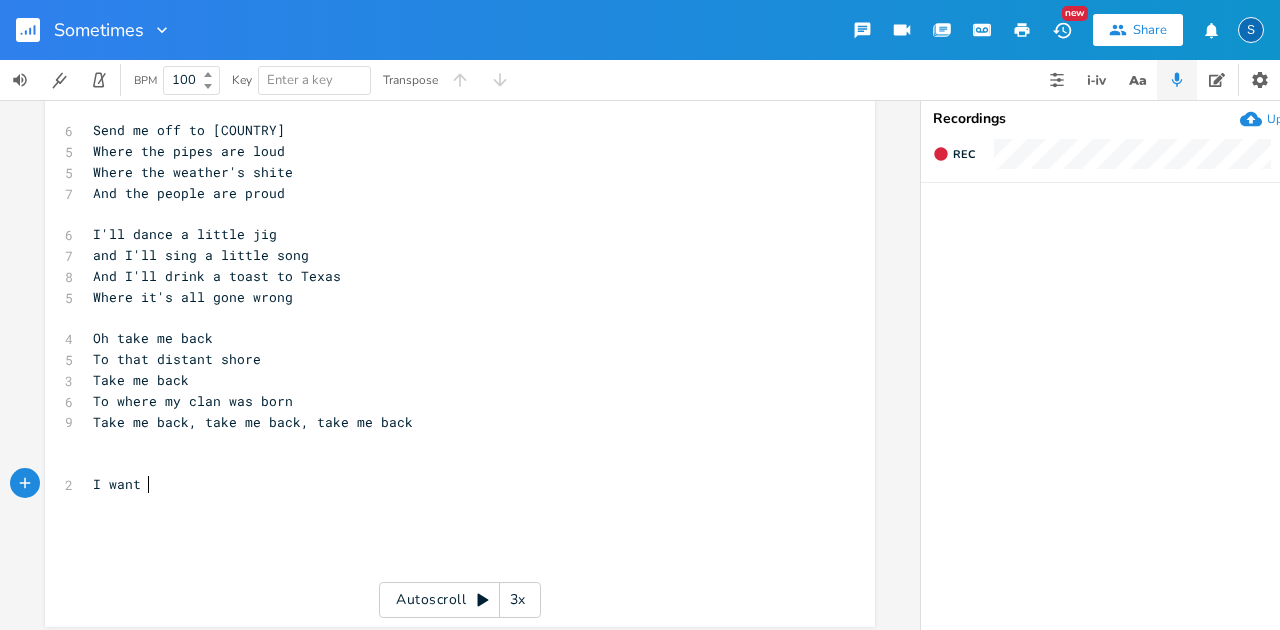 type on "I want a" 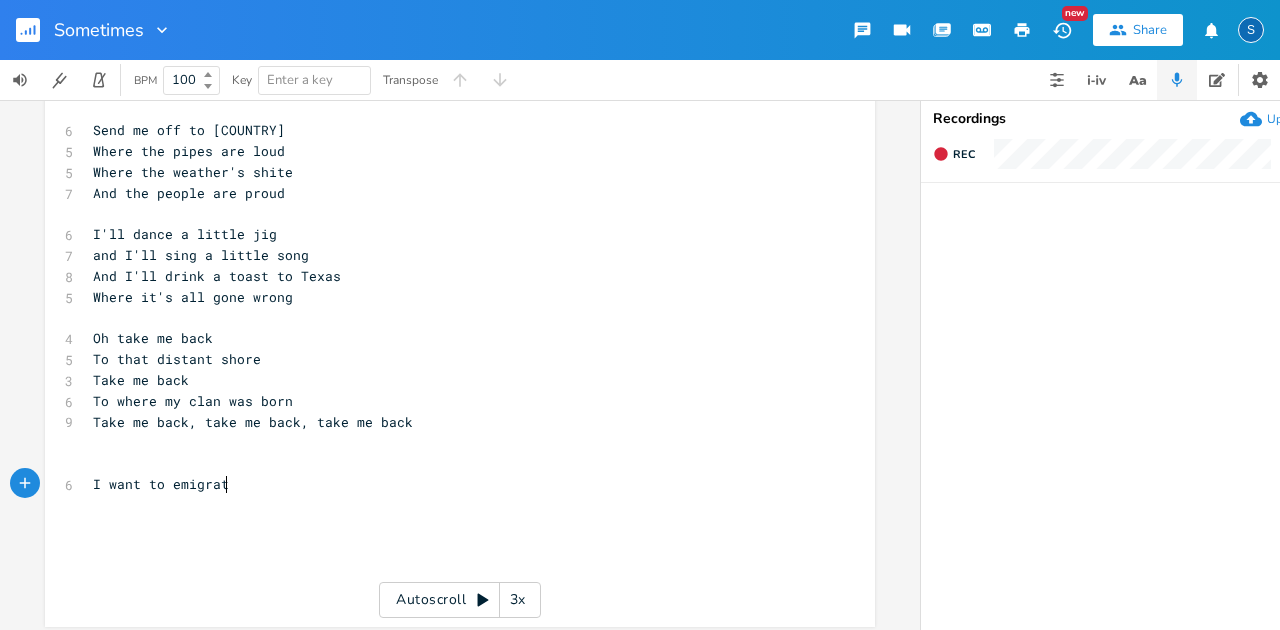 type on "to emigrate" 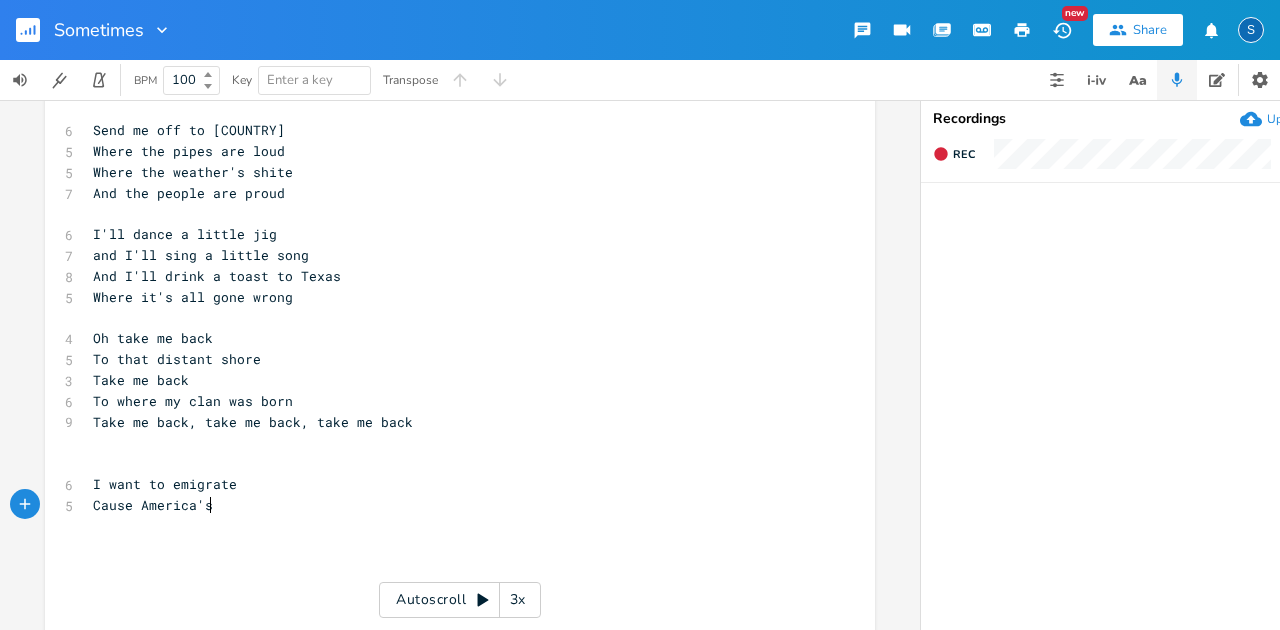 scroll, scrollTop: 0, scrollLeft: 108, axis: horizontal 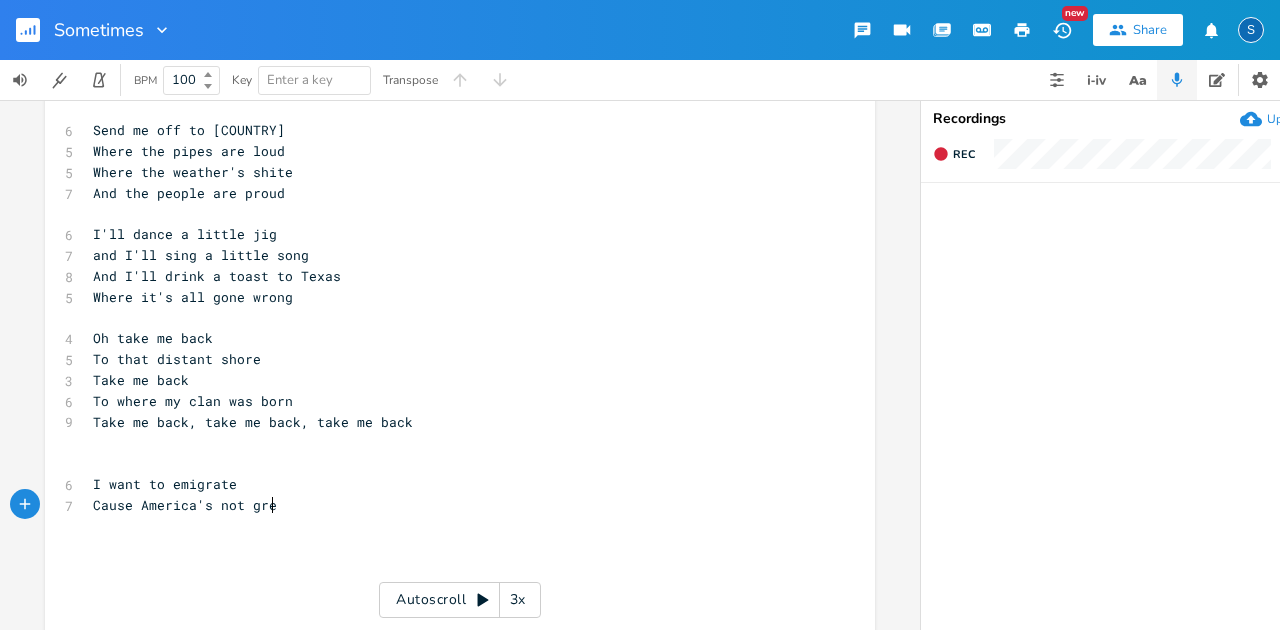 type on "Cause America's not great" 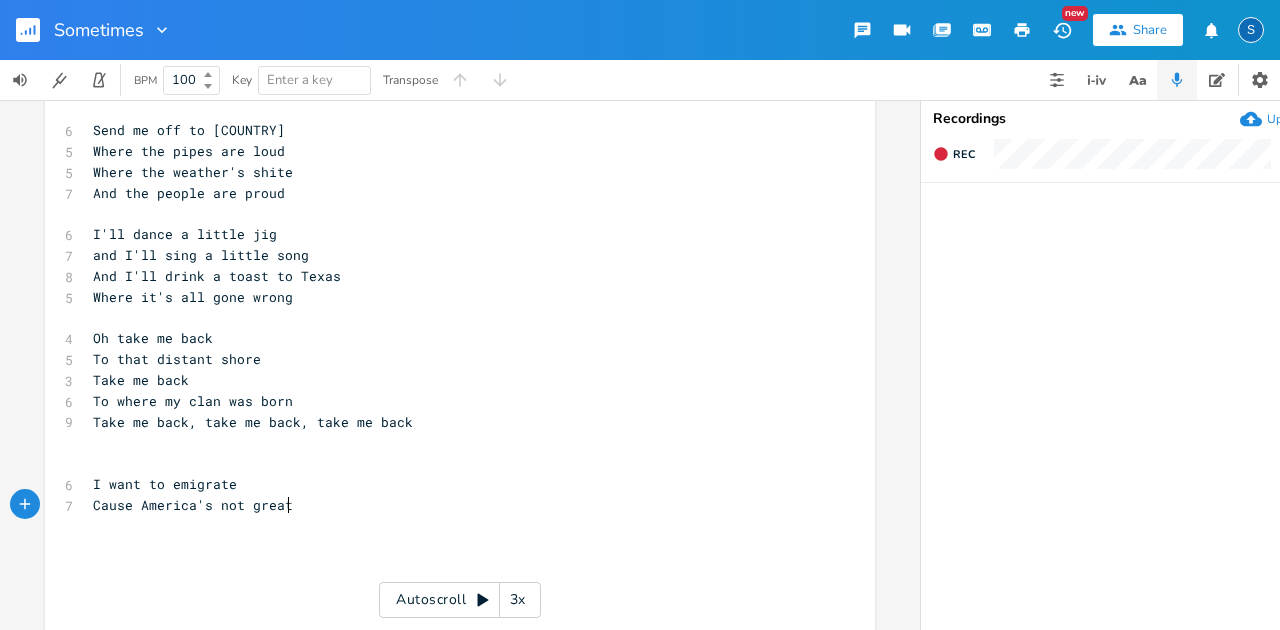 scroll, scrollTop: 0, scrollLeft: 166, axis: horizontal 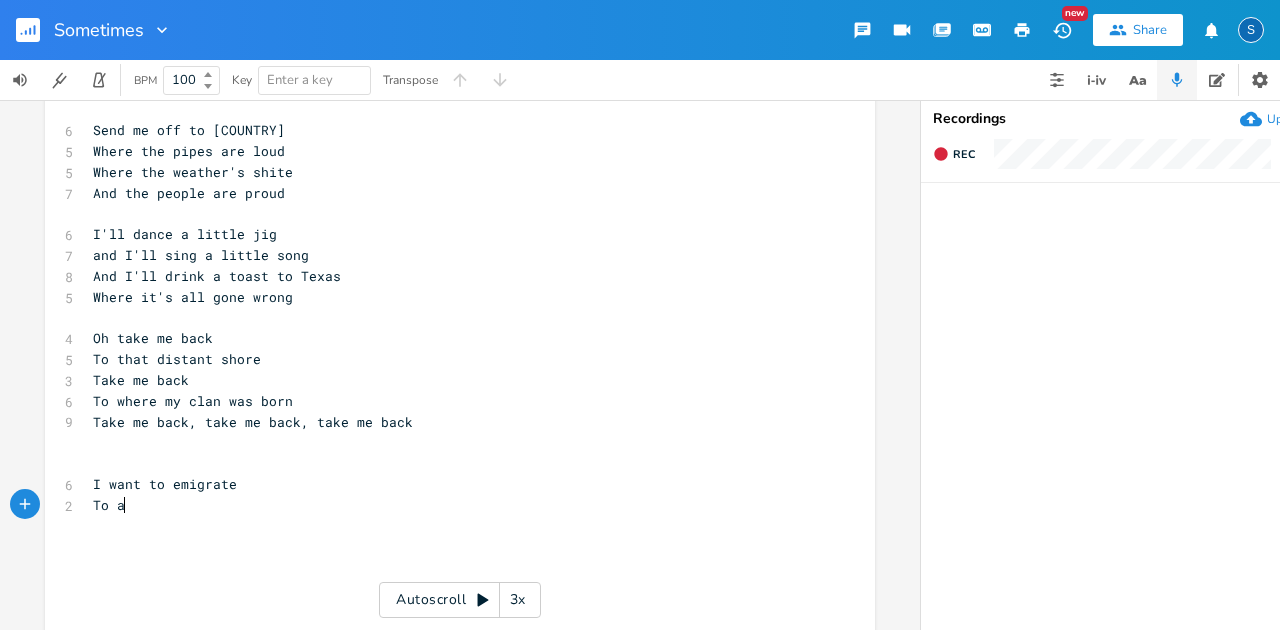 type on "To a" 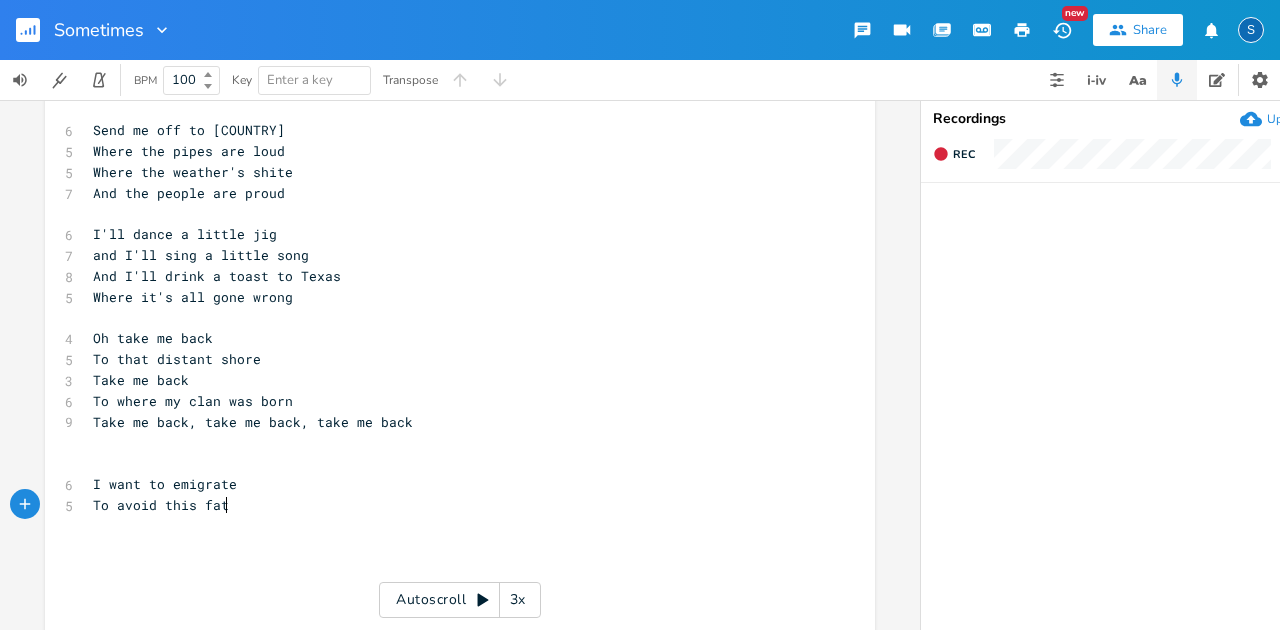 scroll, scrollTop: 0, scrollLeft: 80, axis: horizontal 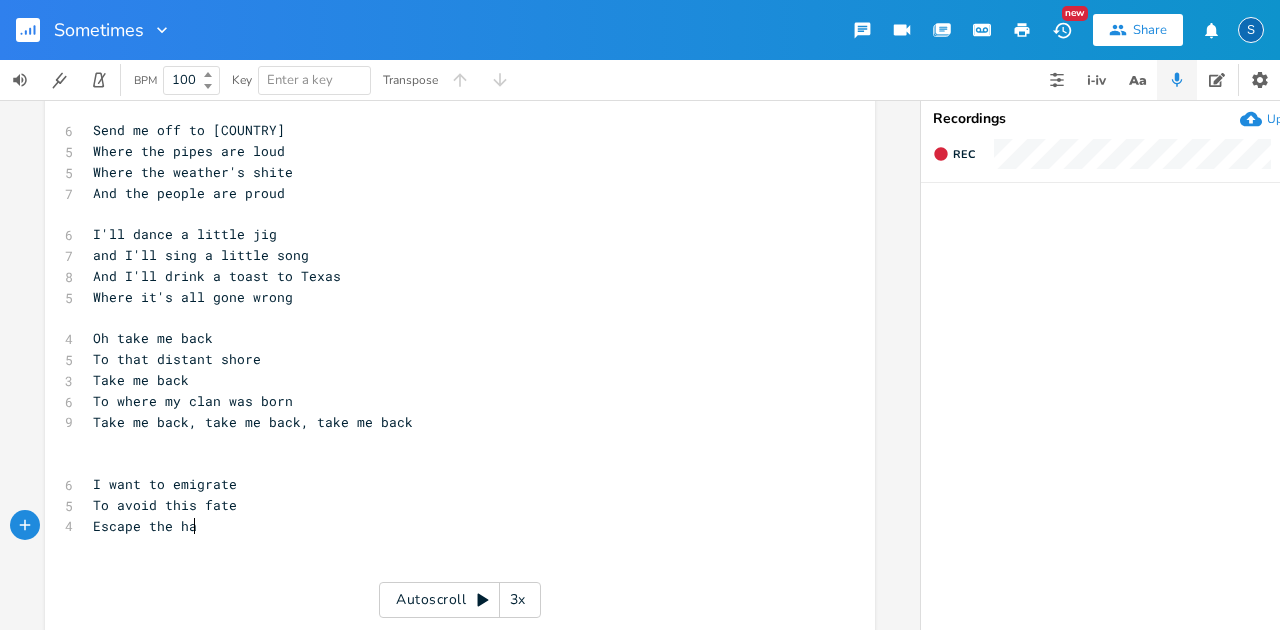type on "Escape the hate" 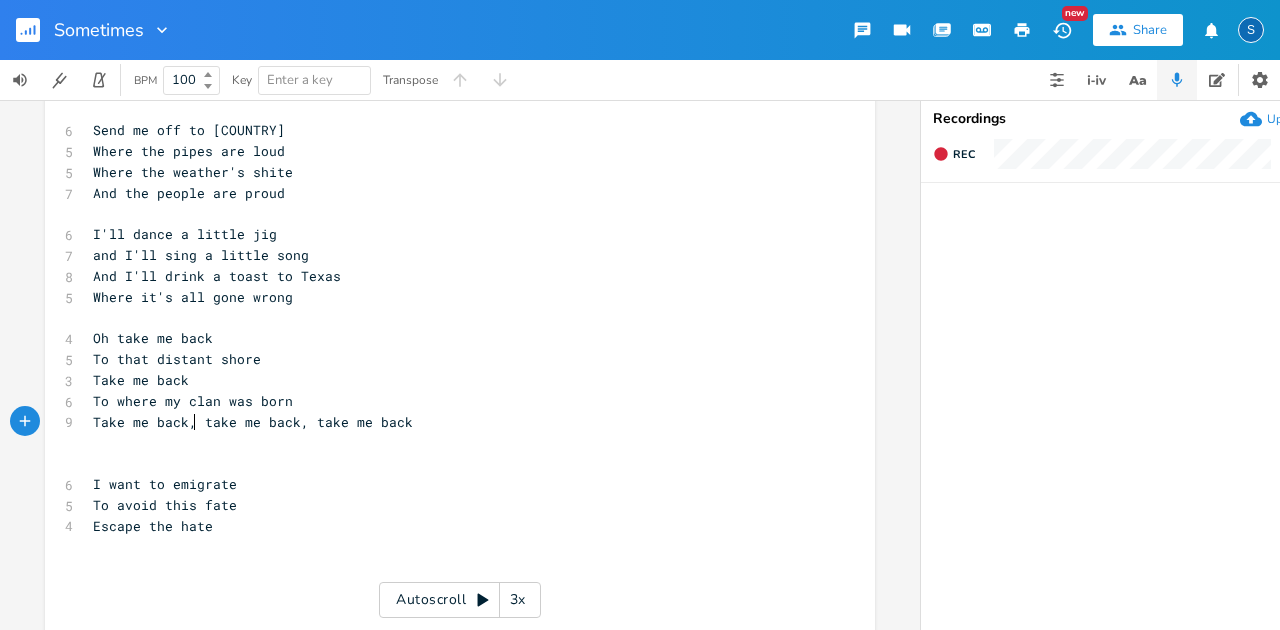 drag, startPoint x: 188, startPoint y: 424, endPoint x: 232, endPoint y: 418, distance: 44.407207 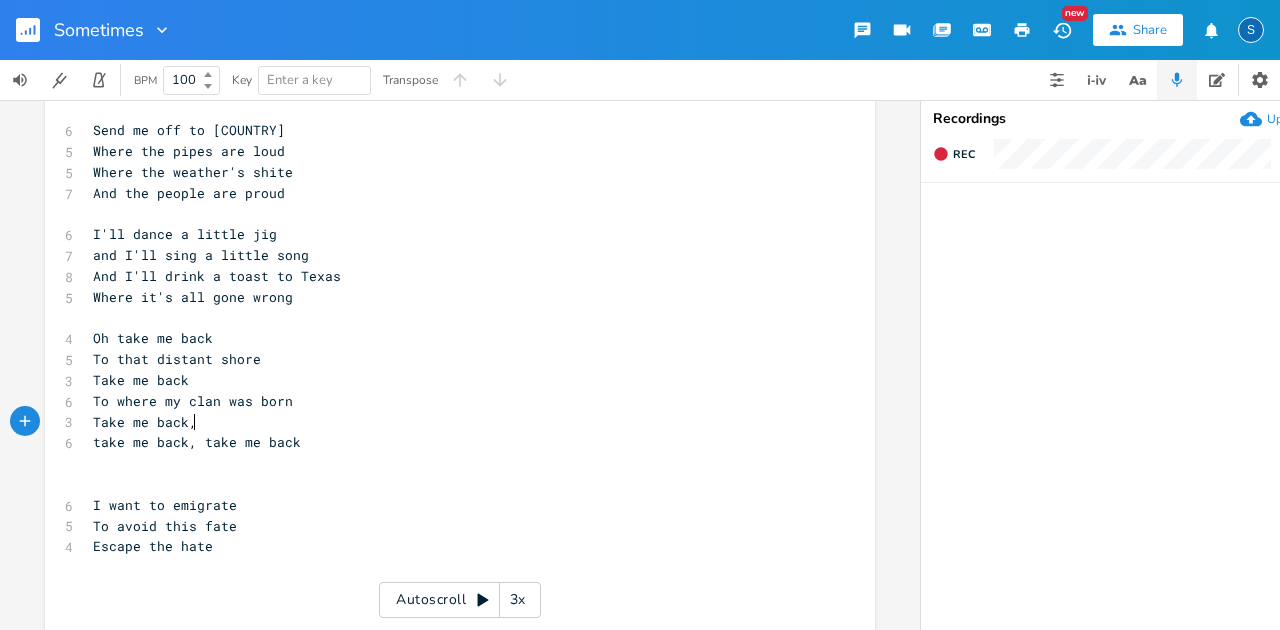 click on "Take me back," at bounding box center [450, 422] 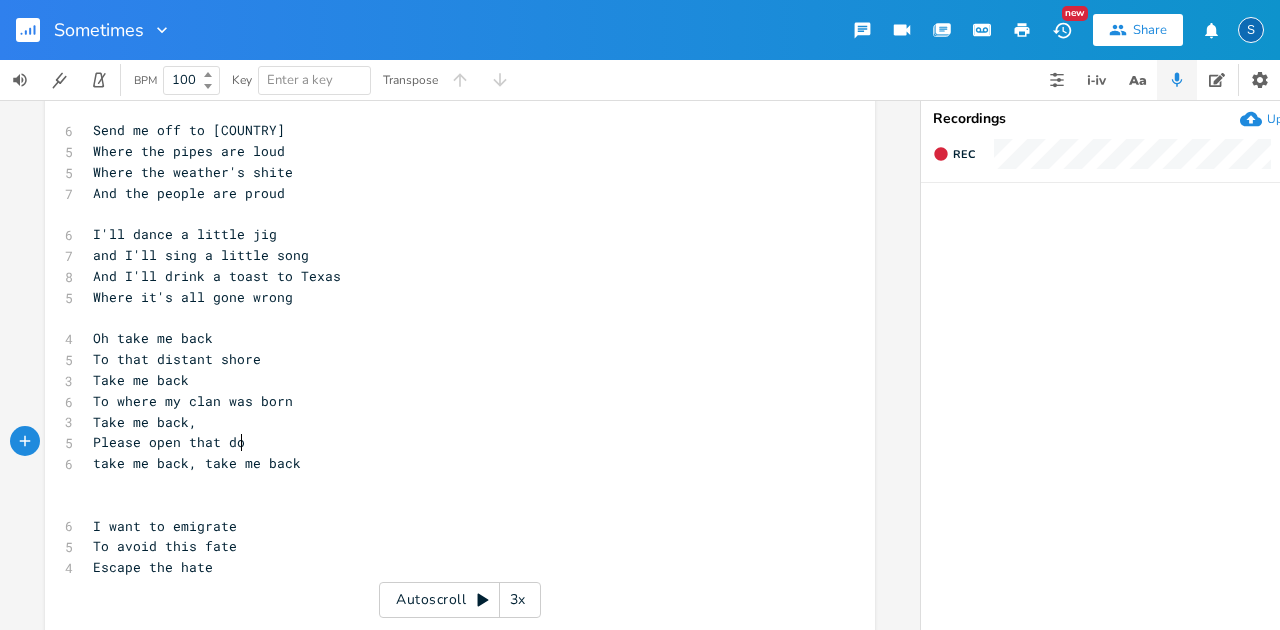 type on "Please open that door" 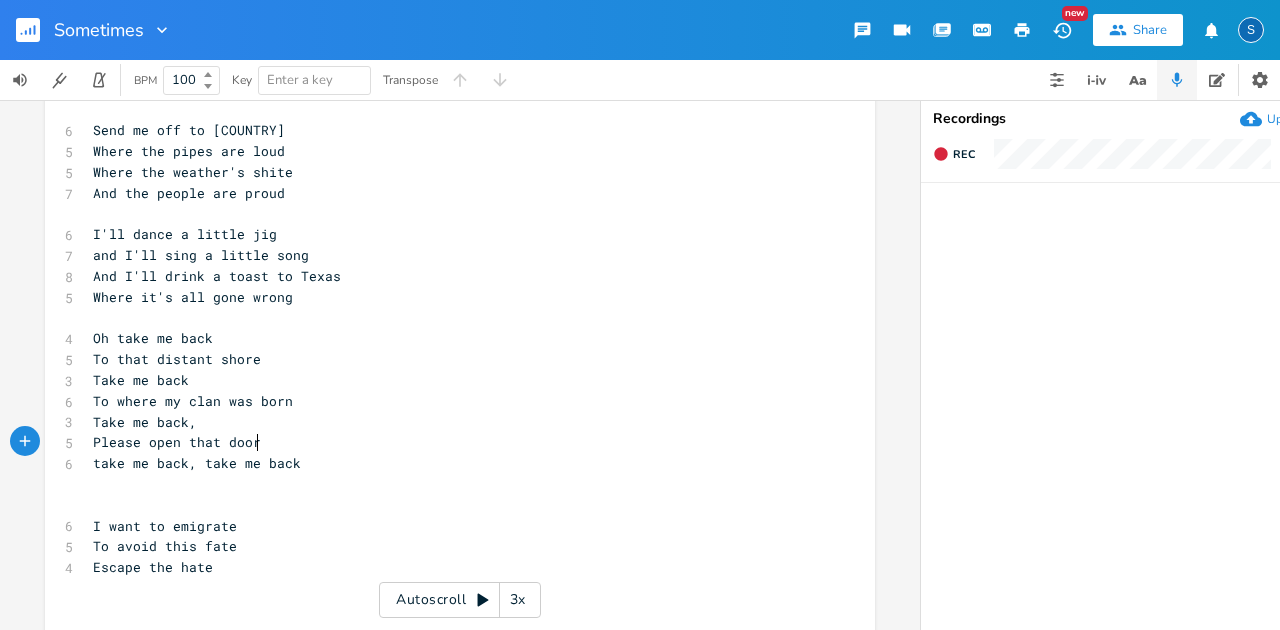 scroll, scrollTop: 0, scrollLeft: 140, axis: horizontal 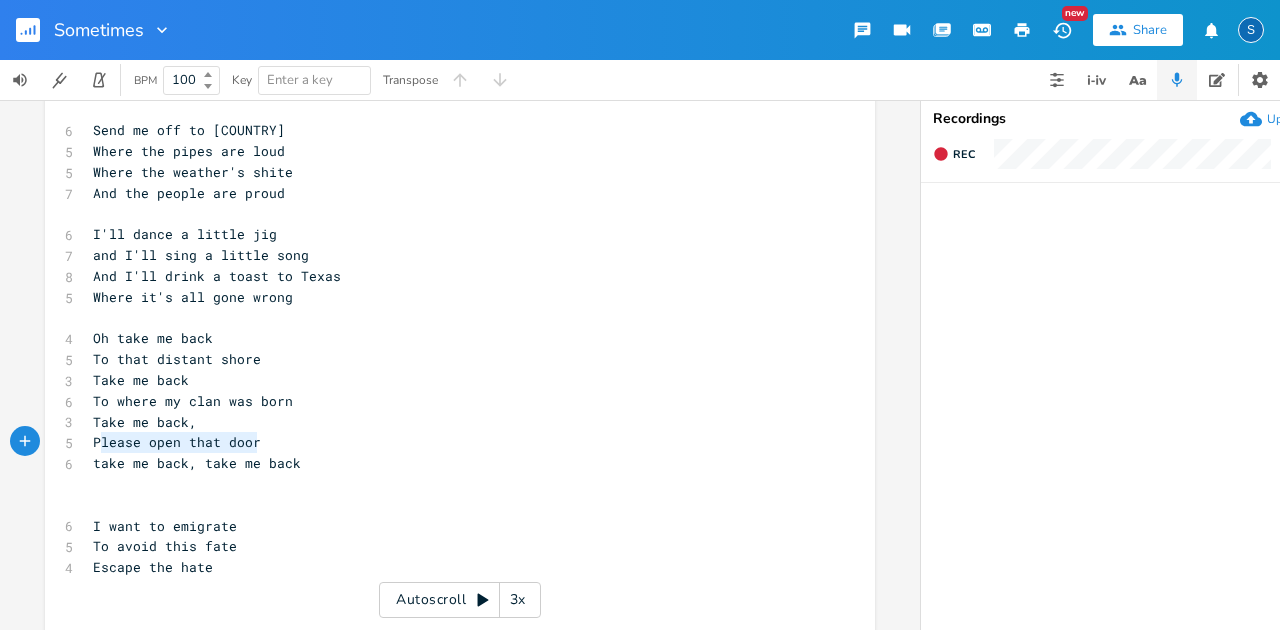 type on "Please open that door" 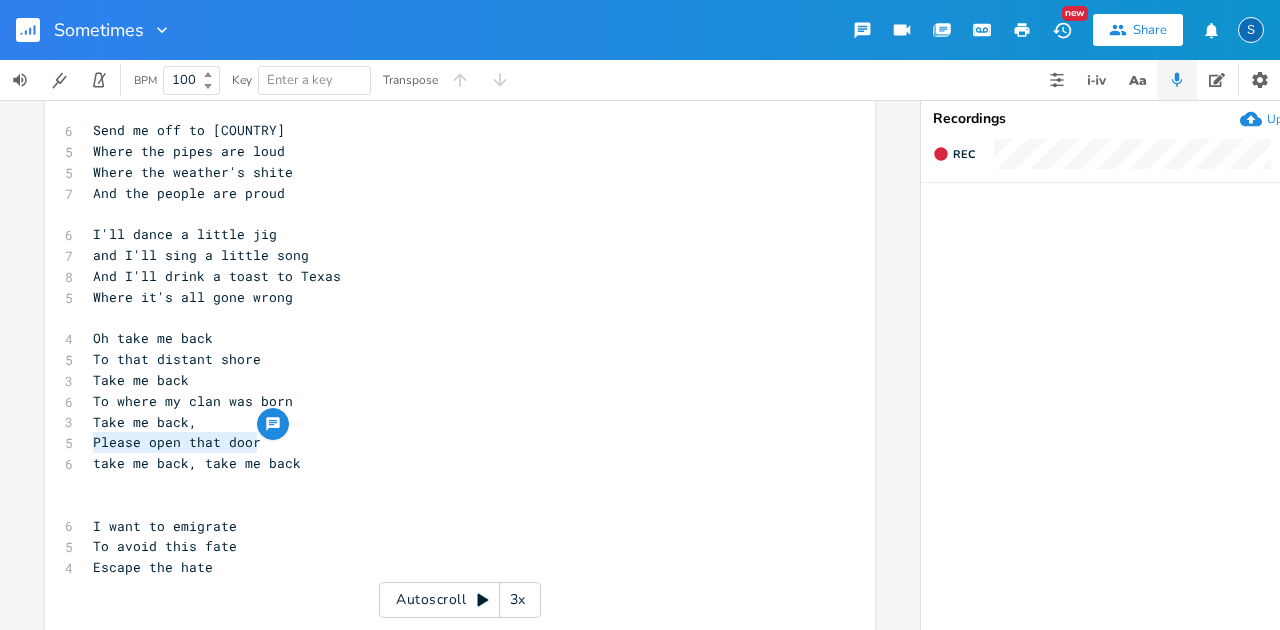 drag, startPoint x: 255, startPoint y: 442, endPoint x: 83, endPoint y: 443, distance: 172.00291 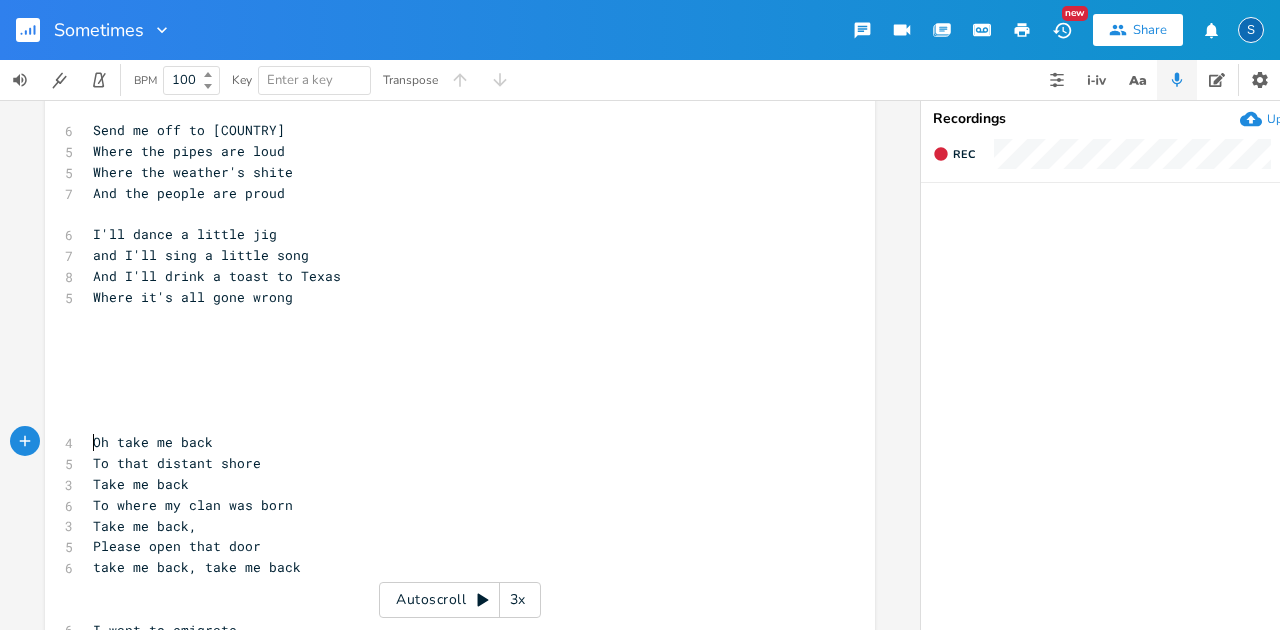 click on "​" at bounding box center [450, 338] 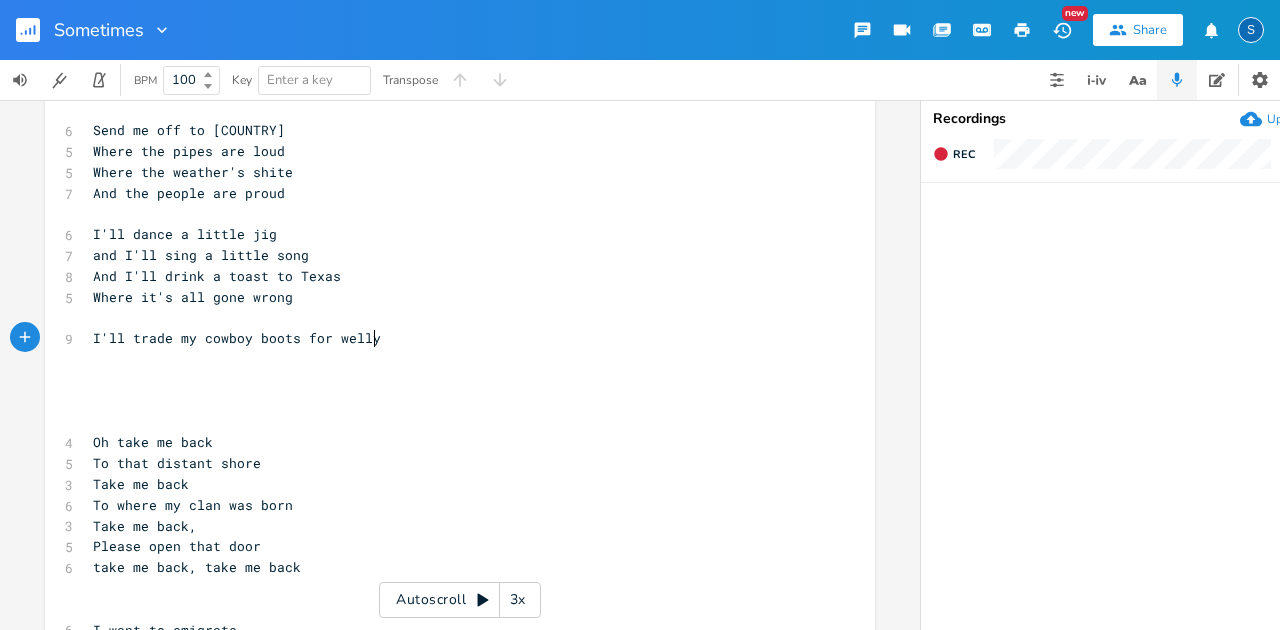 type on "I'll trade my cowboy boots for wellys" 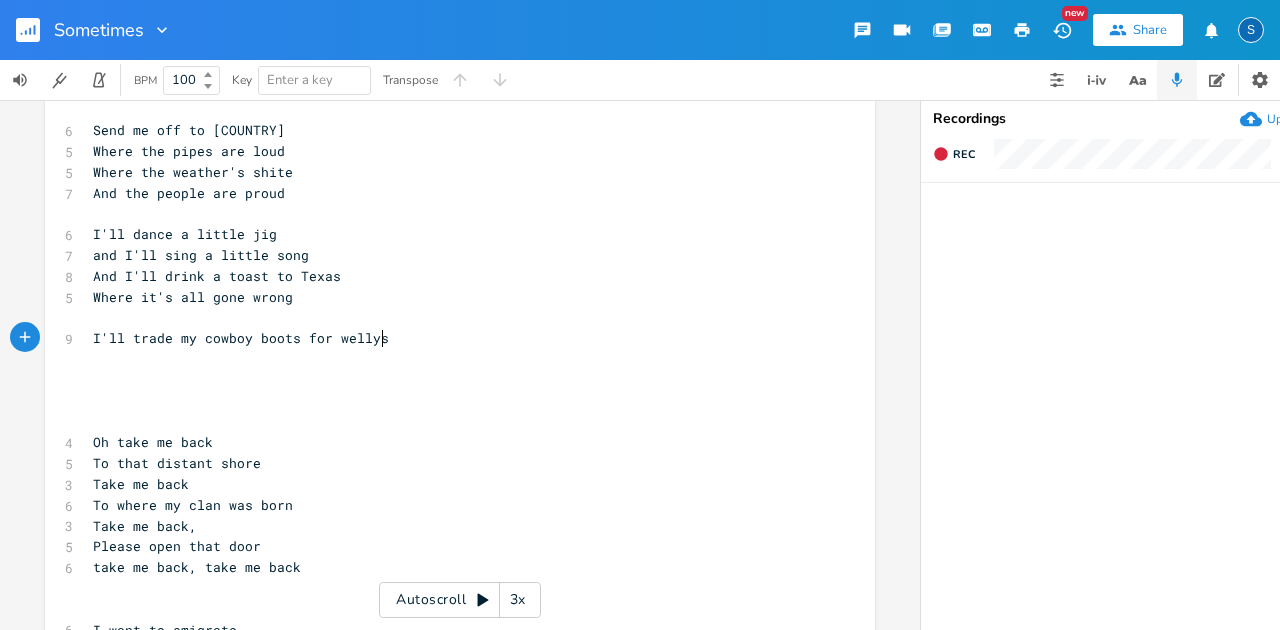 scroll, scrollTop: 0, scrollLeft: 234, axis: horizontal 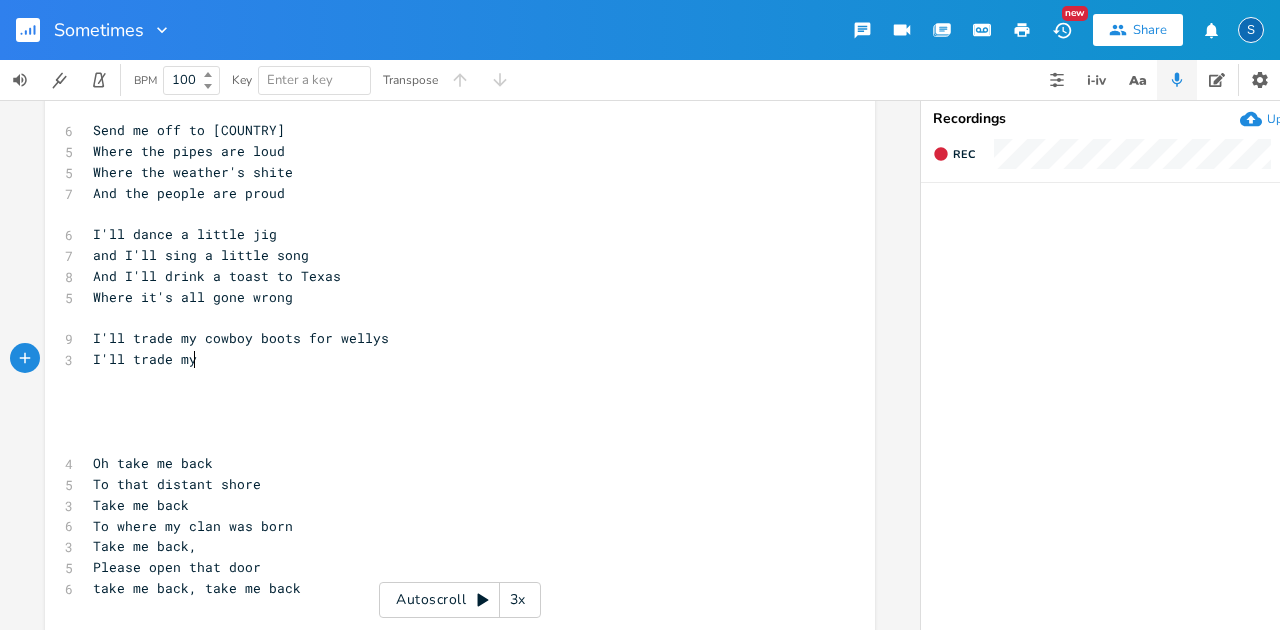 type on "I'll trade my" 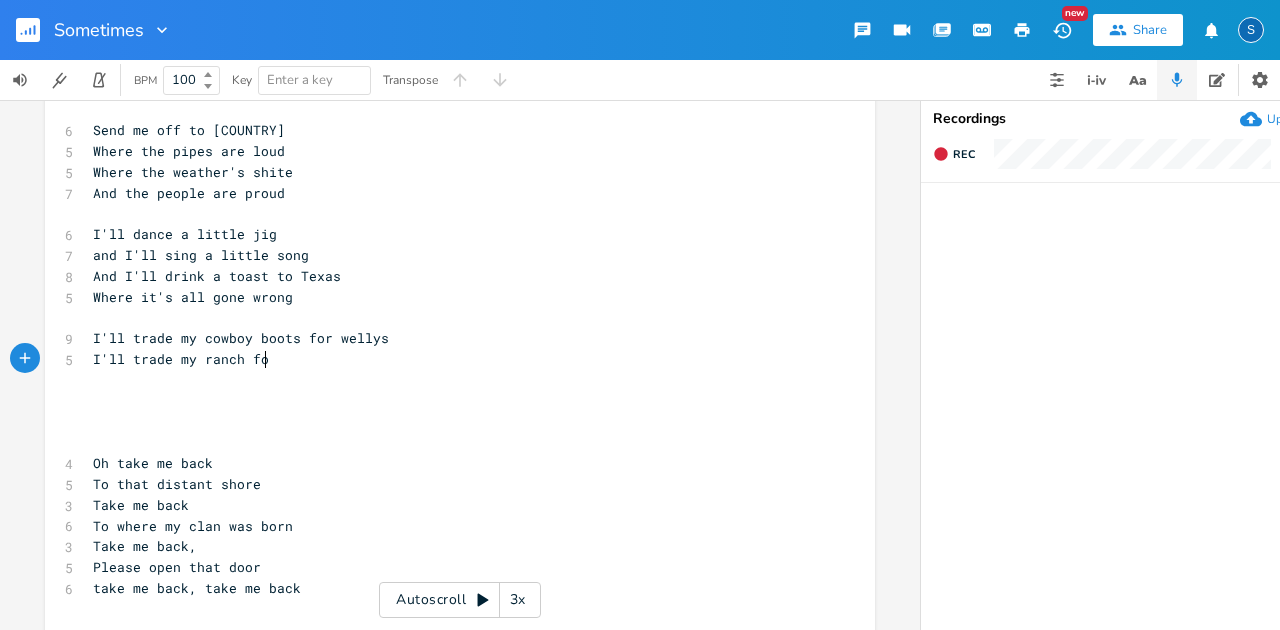 type on "my ranch for" 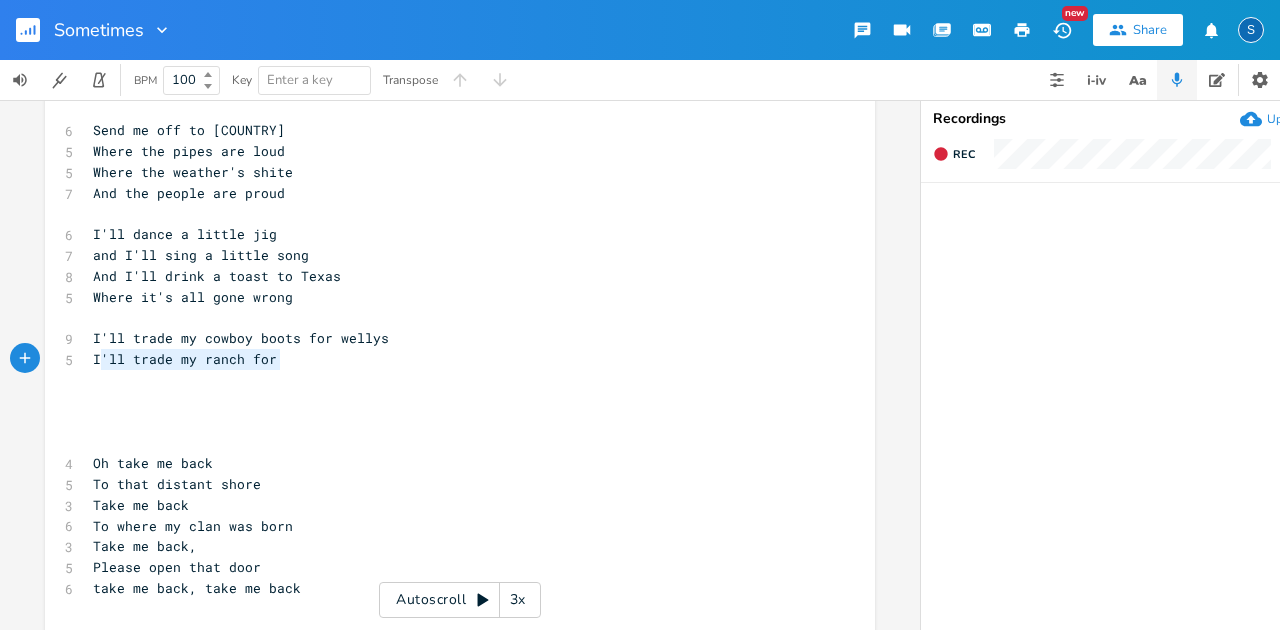 type on "I'll trade my ranch for" 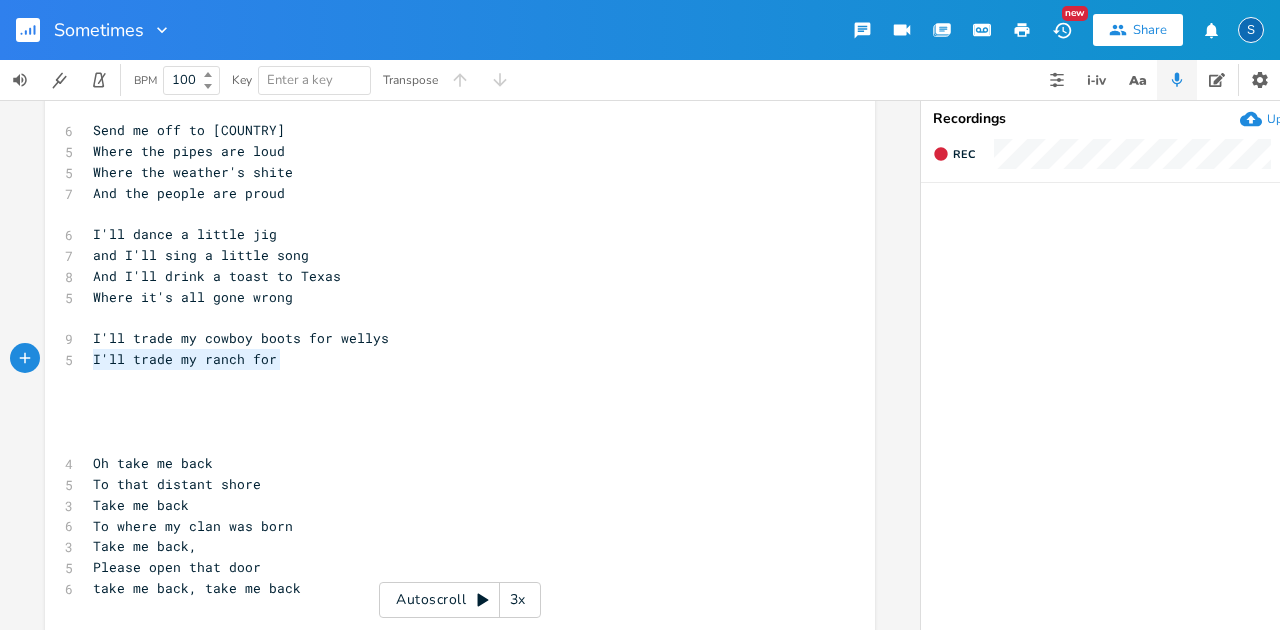 drag, startPoint x: 276, startPoint y: 360, endPoint x: 60, endPoint y: 362, distance: 216.00926 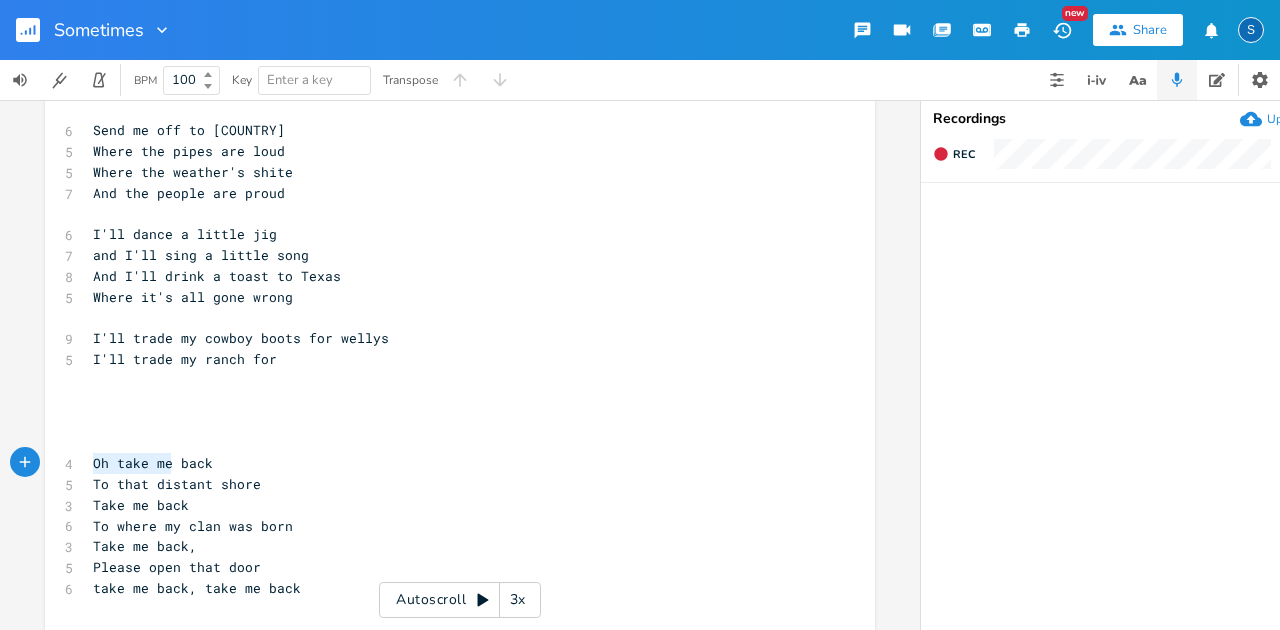 type on "Oh take me back" 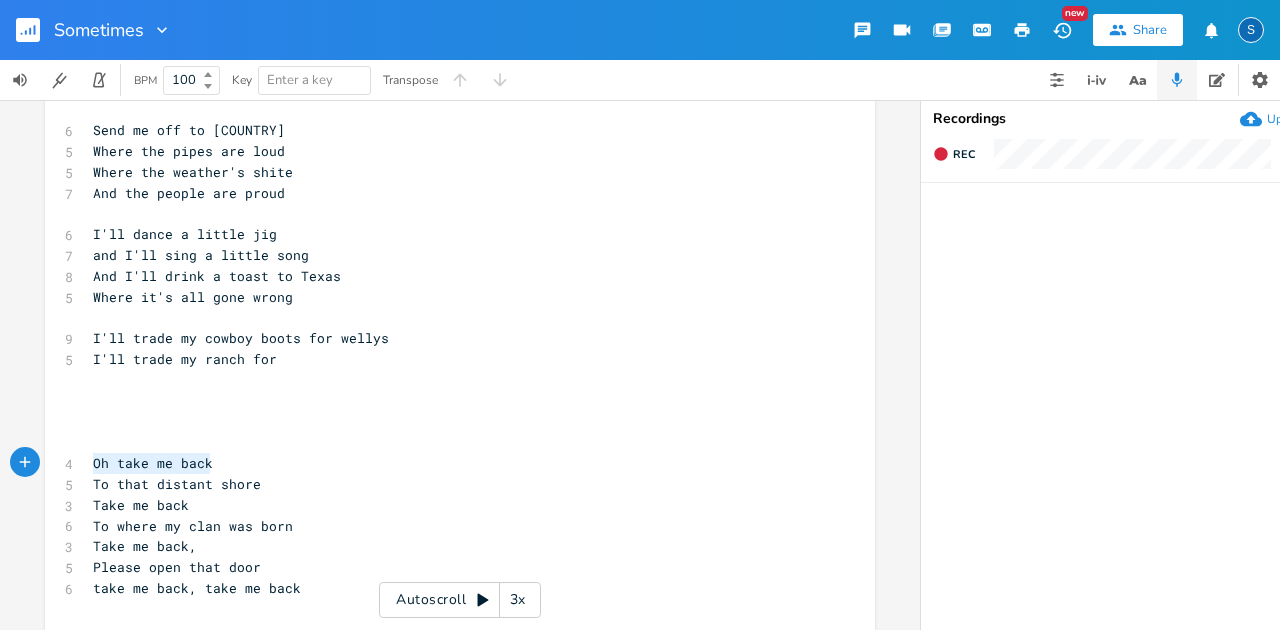 click on "Oh take me back x 7/28/25 ​ ​ 6 Send me off to [NATIONALITY] 5 Where the pipes are loud 5 Where the weather's shite 7 And the people are proud ​ 6 I'll dance a little jig 7 and I'll sing a little song 8 And I'll drink a toast to Texas 5 Where it's all gone wrong ​ 9 I'll trade my cowboy boots for wellys 5 I'll trade my ranch for  ​ ​ ​ ​ 4 Oh take me back 5 To that distant shore 3 Take me back 6 To where my clan was born 3 Take me back, 5 Please open that door 6 take me back, take me back ​ ​ 6 I want to emigrate 5 To avoid this fate 4 Escape the hate ​ ​ ​ ​ ​ ​" at bounding box center (460, 439) 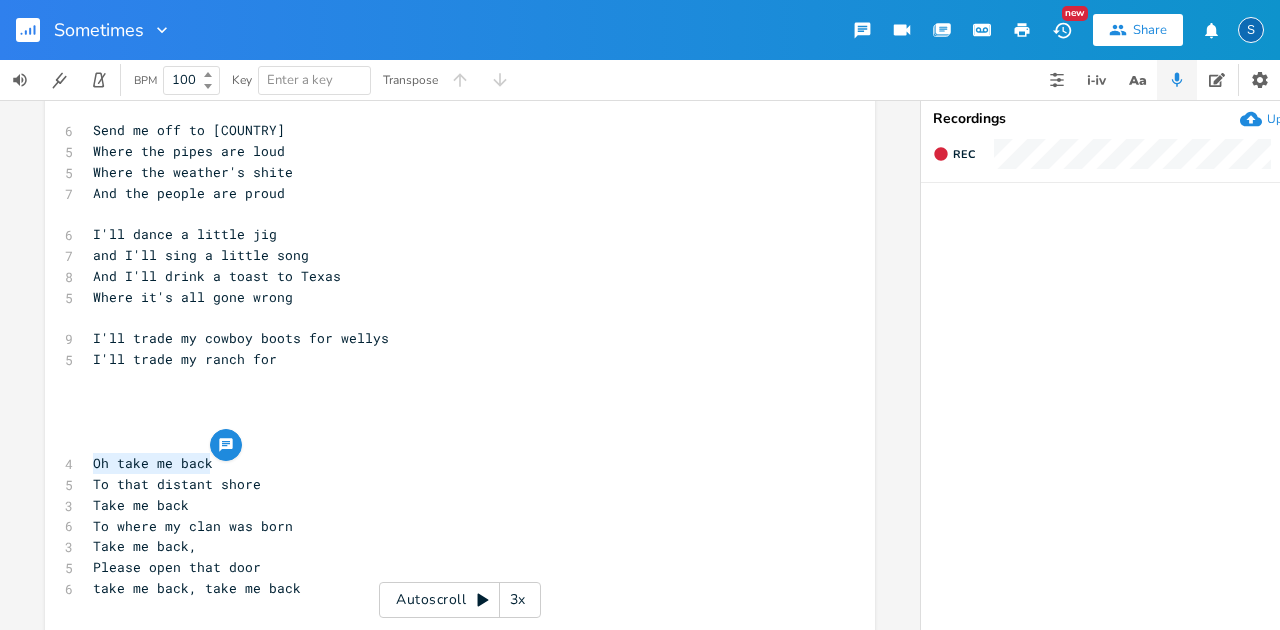 click on "​" at bounding box center [450, 401] 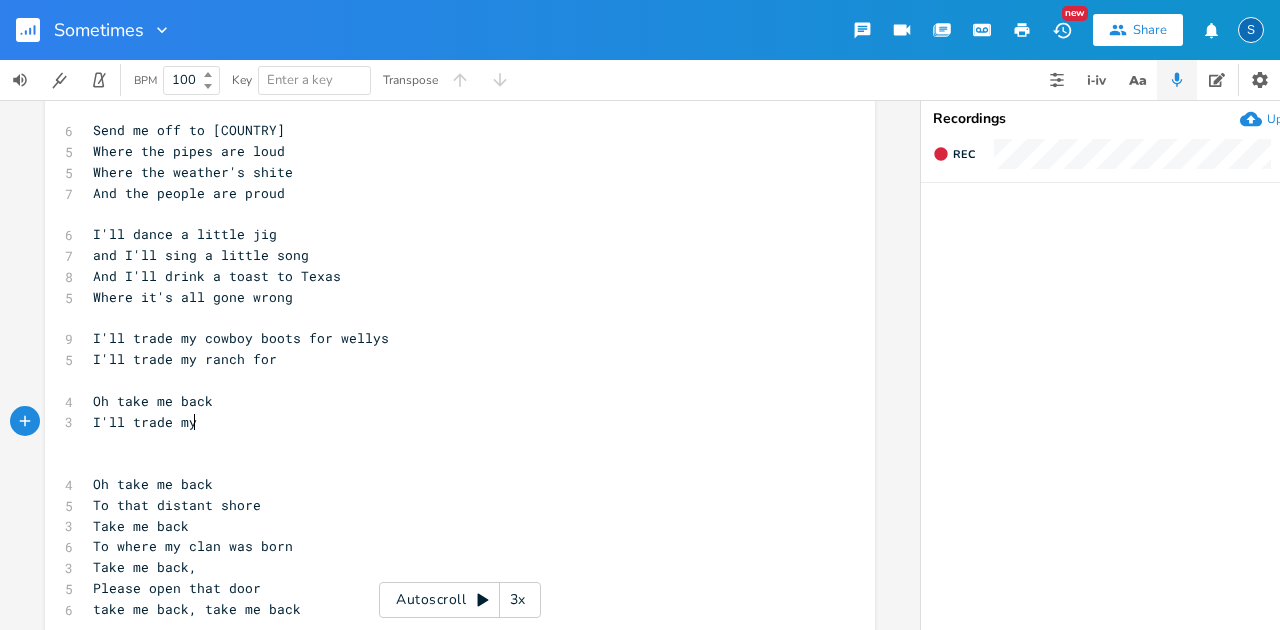 scroll, scrollTop: 0, scrollLeft: 78, axis: horizontal 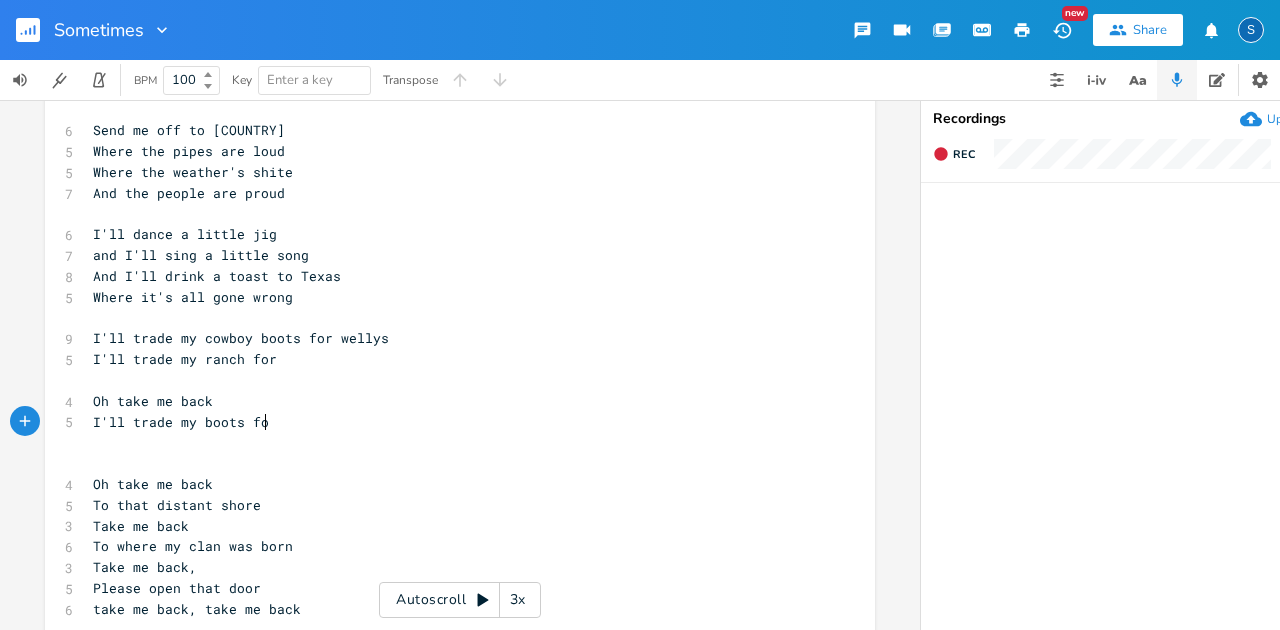 type on "I'll trade my boots for" 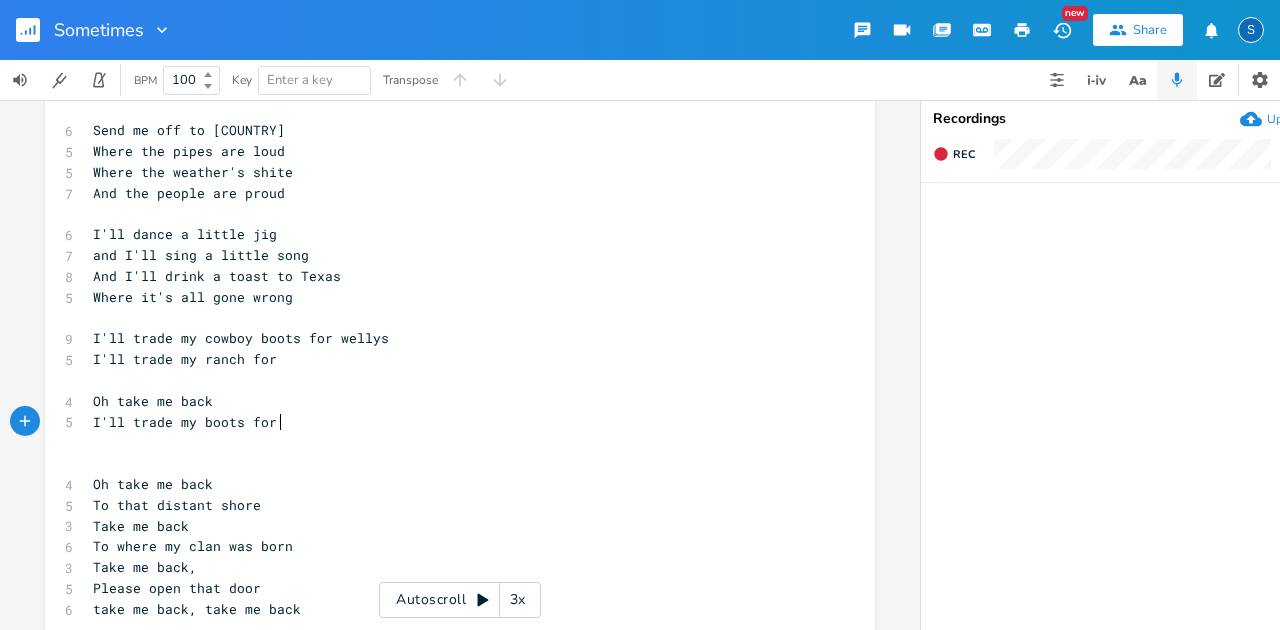scroll, scrollTop: 0, scrollLeft: 139, axis: horizontal 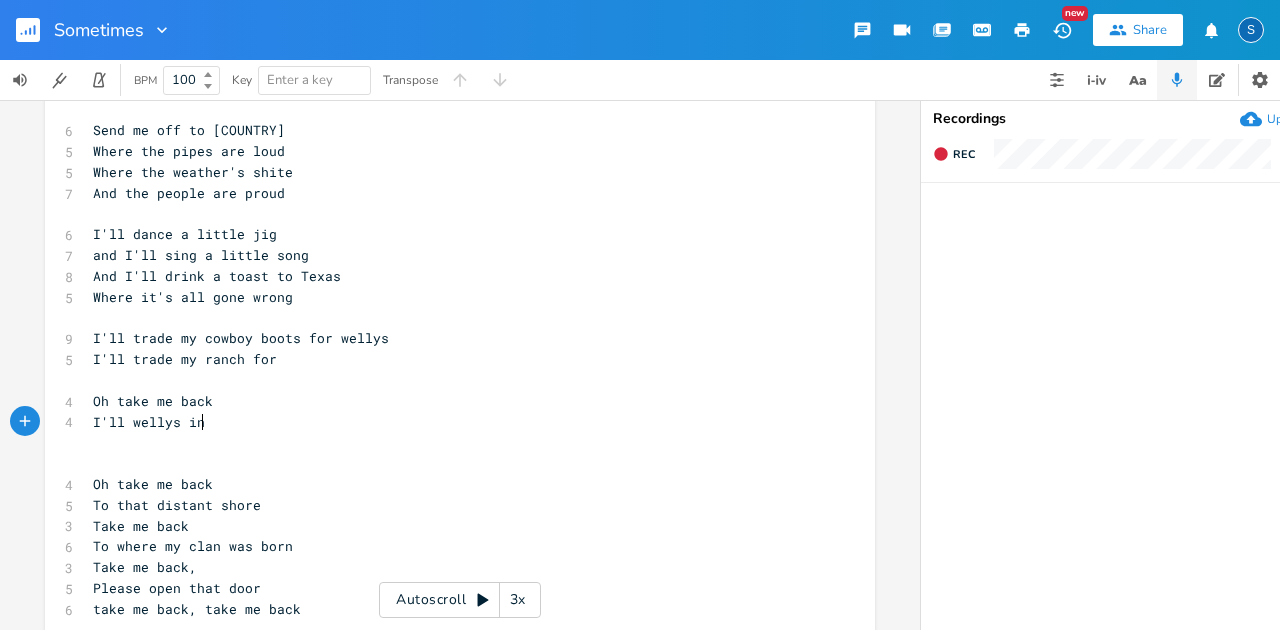 type on "wellys int" 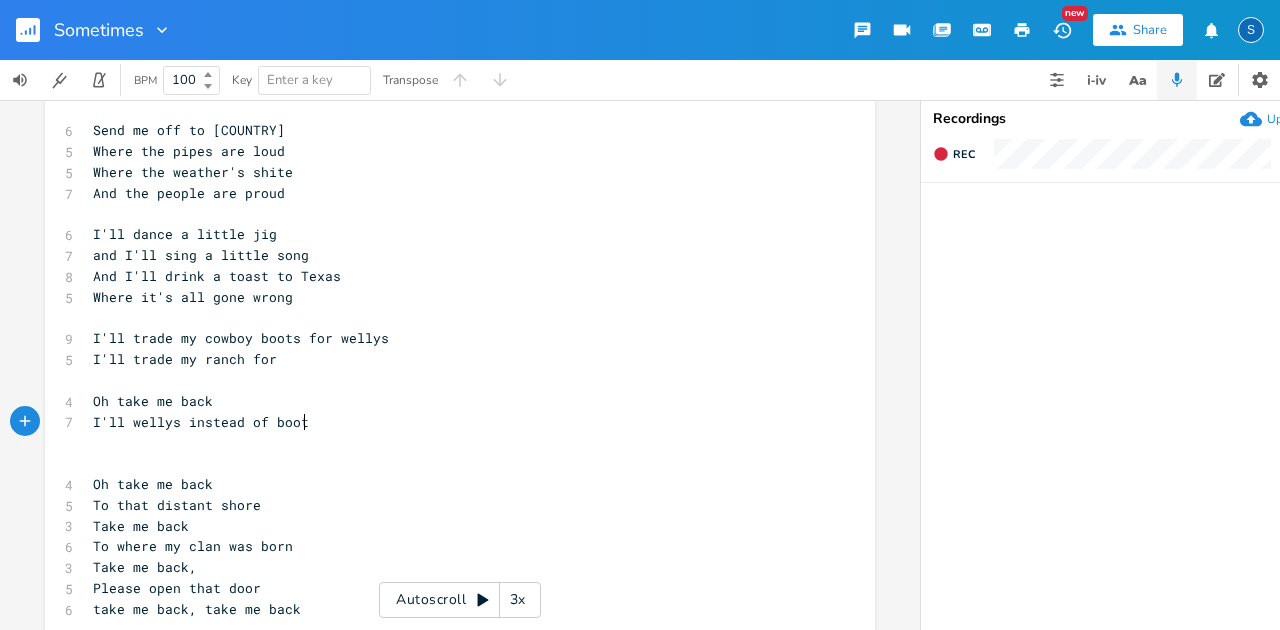 type on "stead of boots" 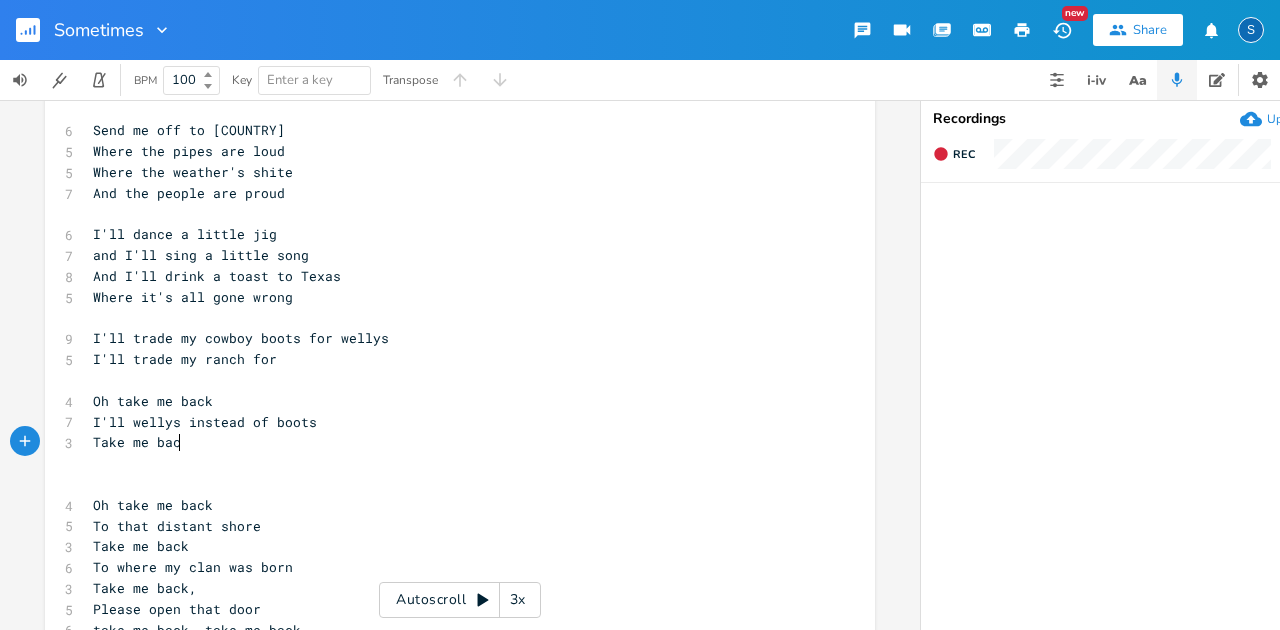 scroll, scrollTop: 0, scrollLeft: 85, axis: horizontal 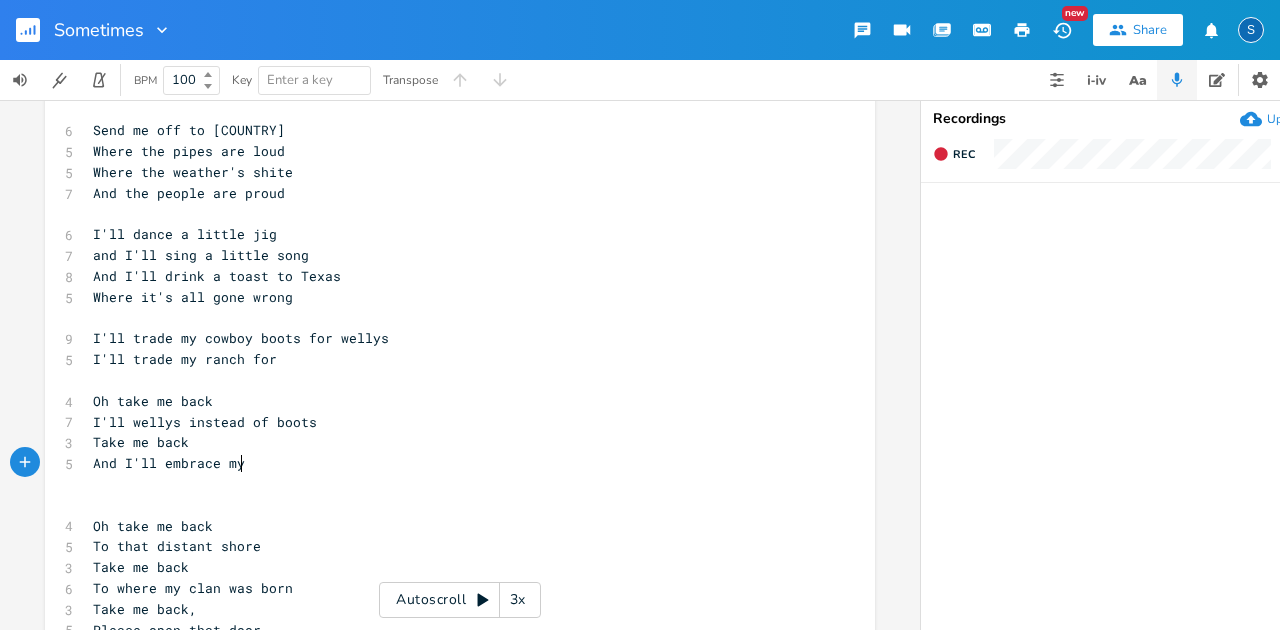 type on "And I'll embrace my s" 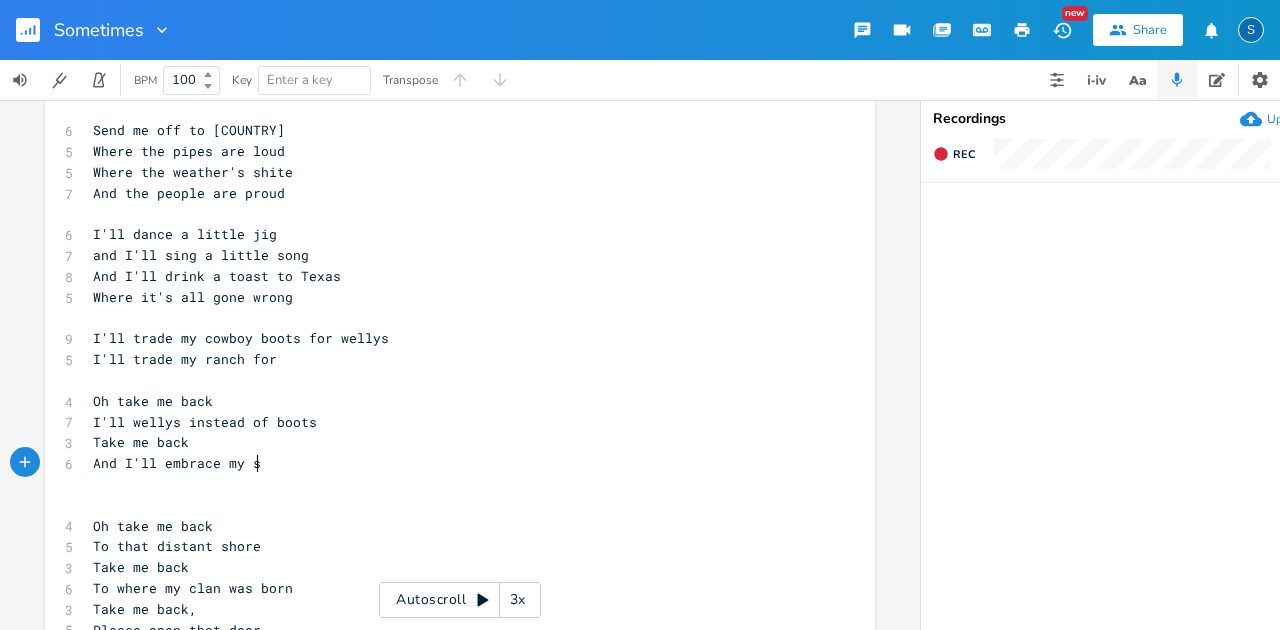 scroll, scrollTop: 0, scrollLeft: 136, axis: horizontal 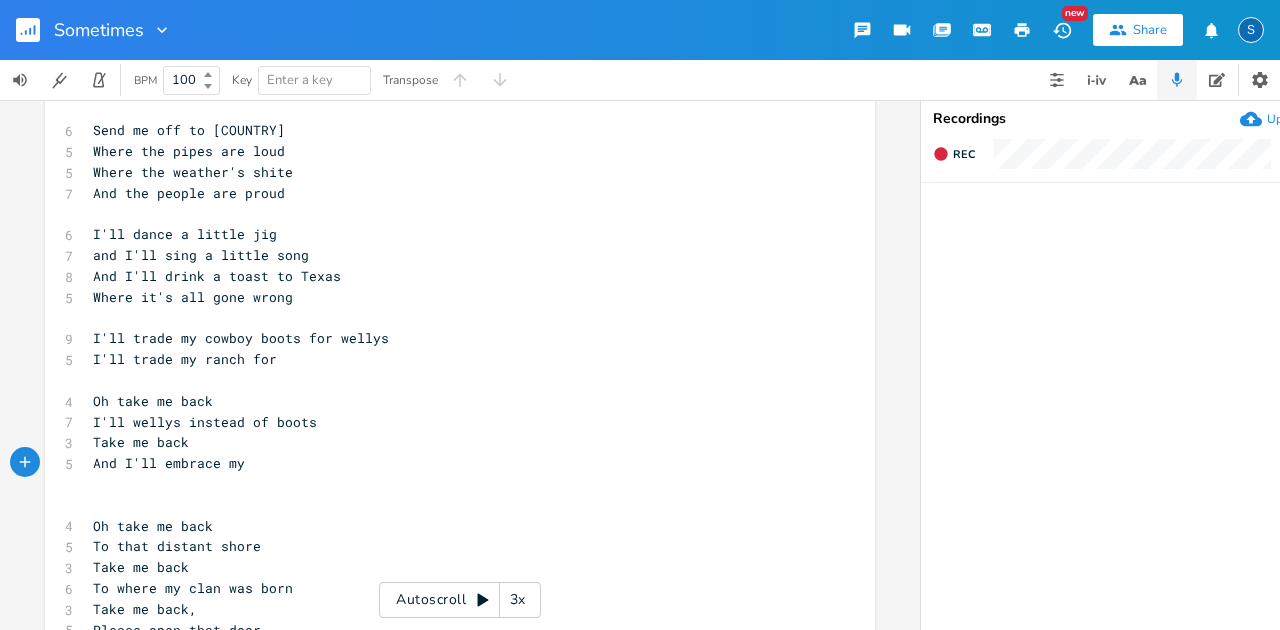 type on "C" 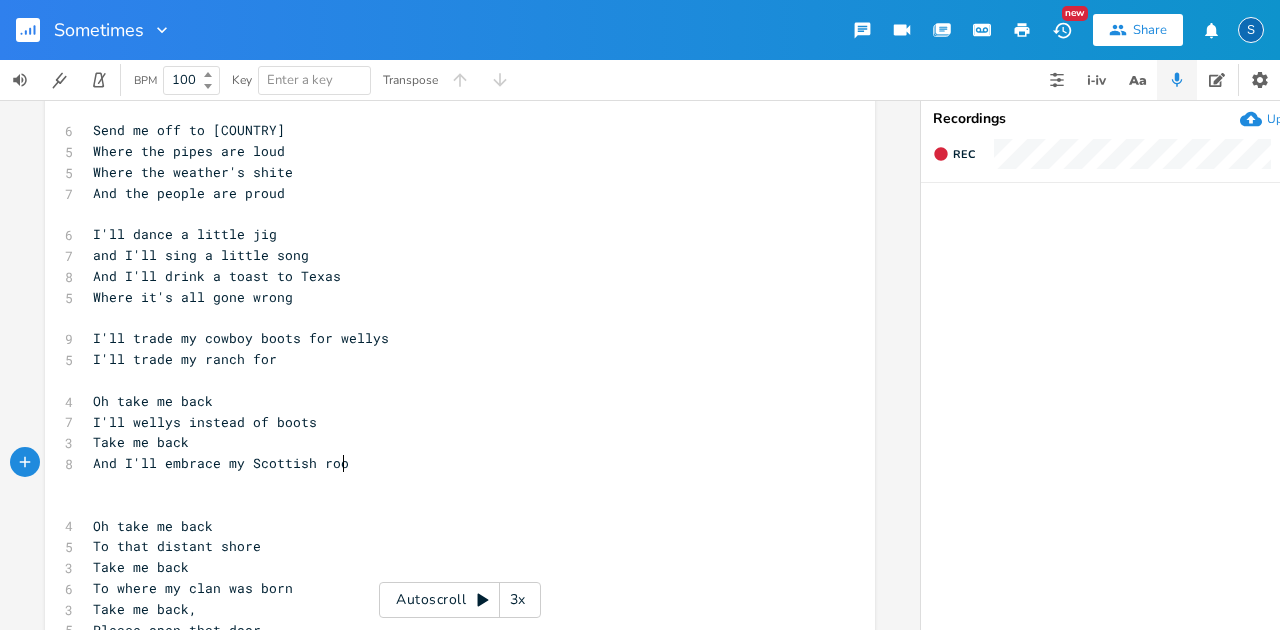type on "Scottish roots" 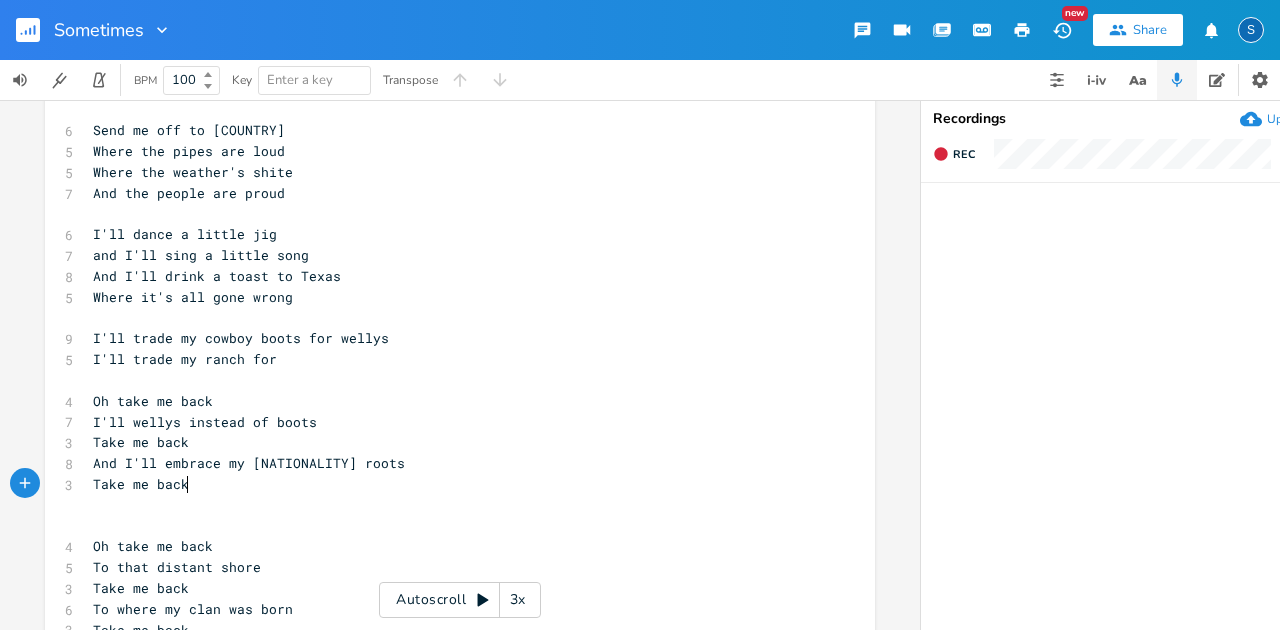 type on "Take me back," 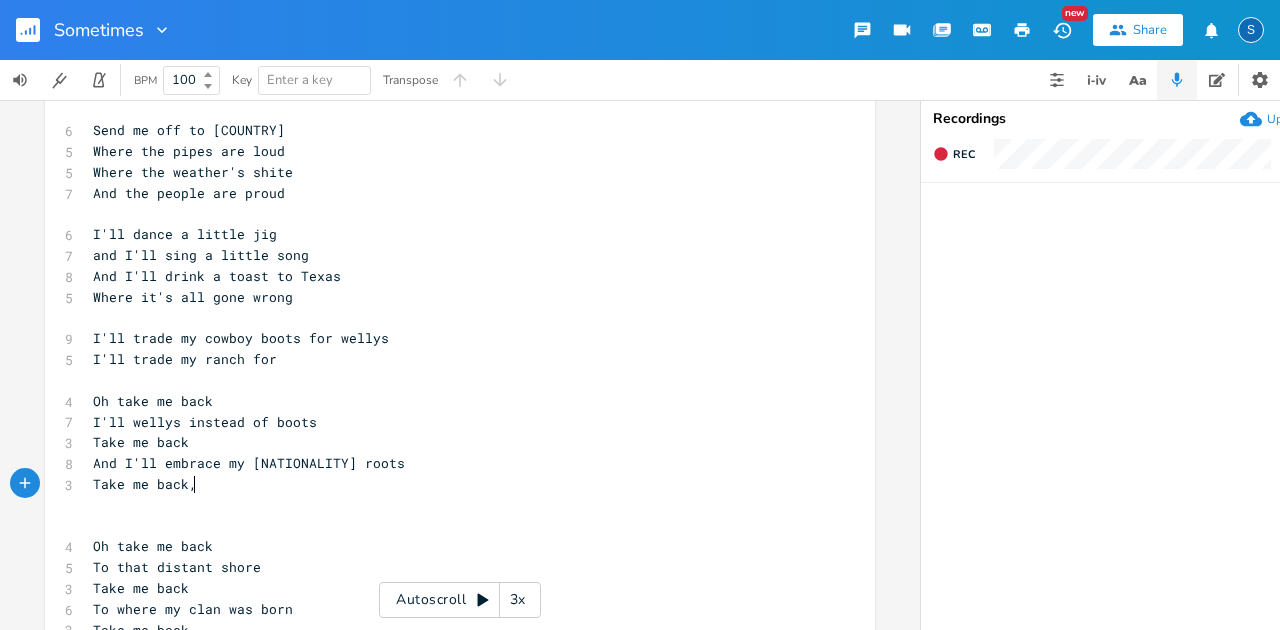 scroll, scrollTop: 0, scrollLeft: 88, axis: horizontal 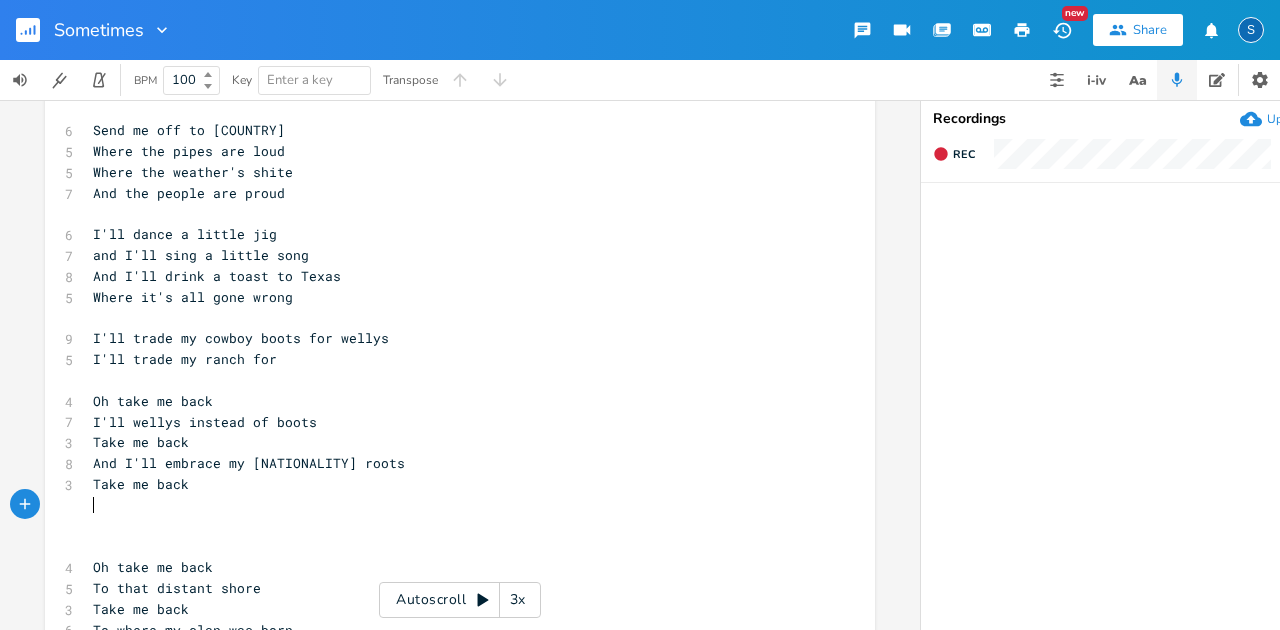drag, startPoint x: 125, startPoint y: 421, endPoint x: 173, endPoint y: 420, distance: 48.010414 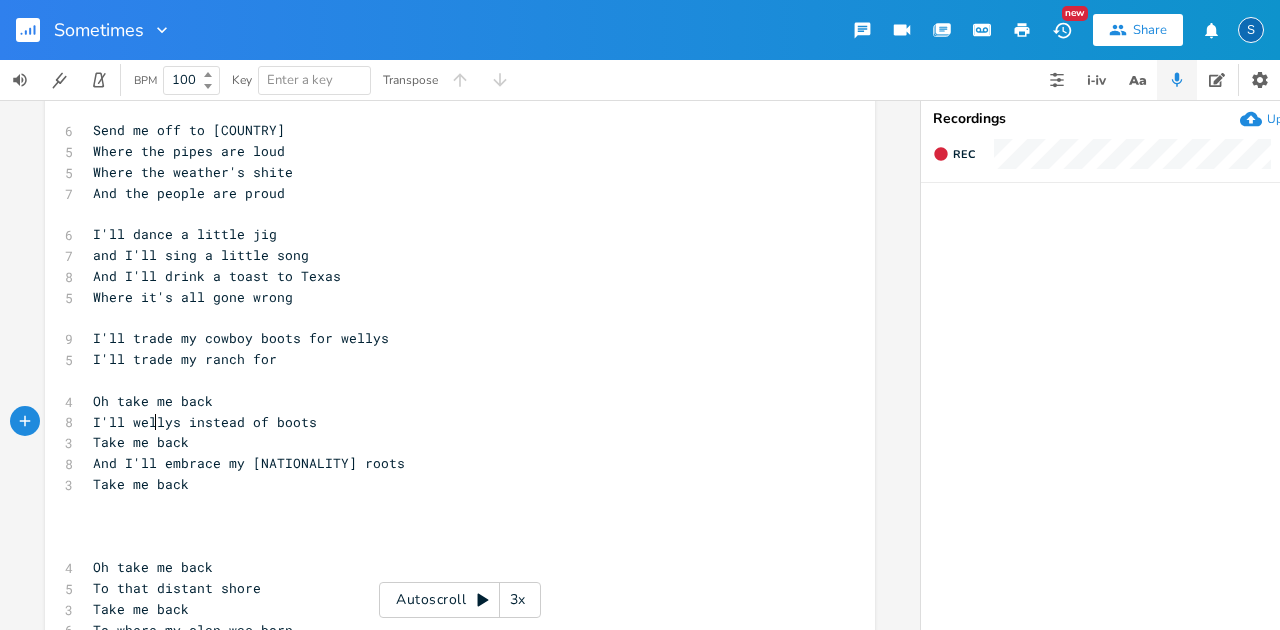 type on "wear" 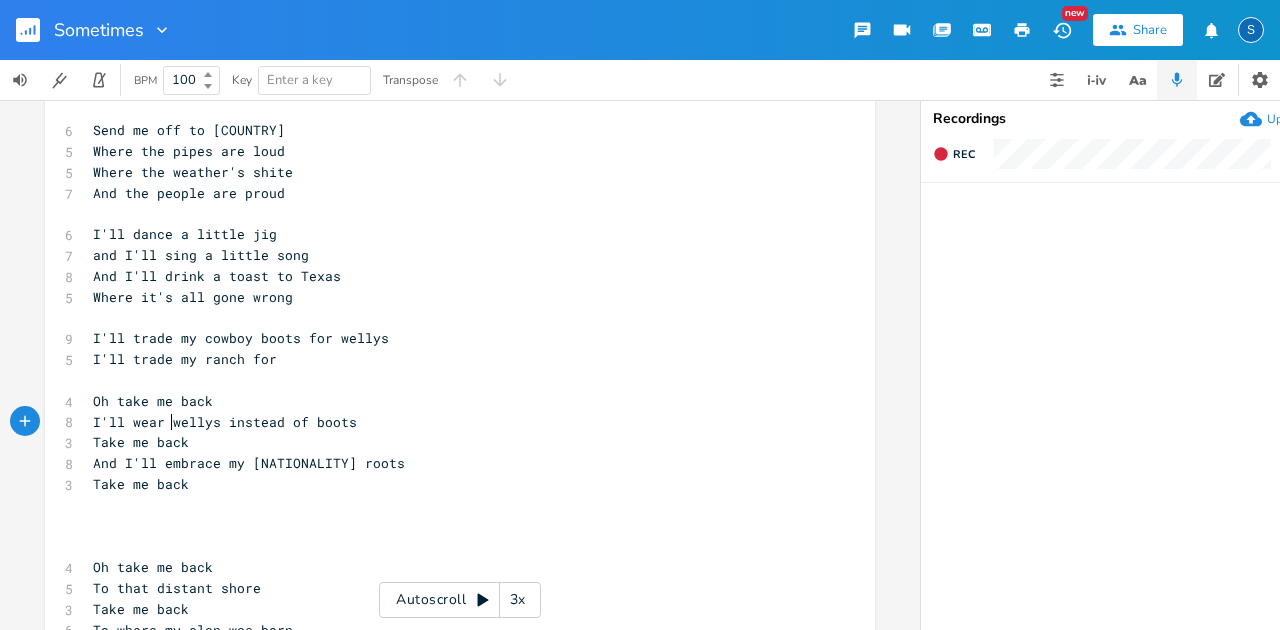 scroll, scrollTop: 0, scrollLeft: 34, axis: horizontal 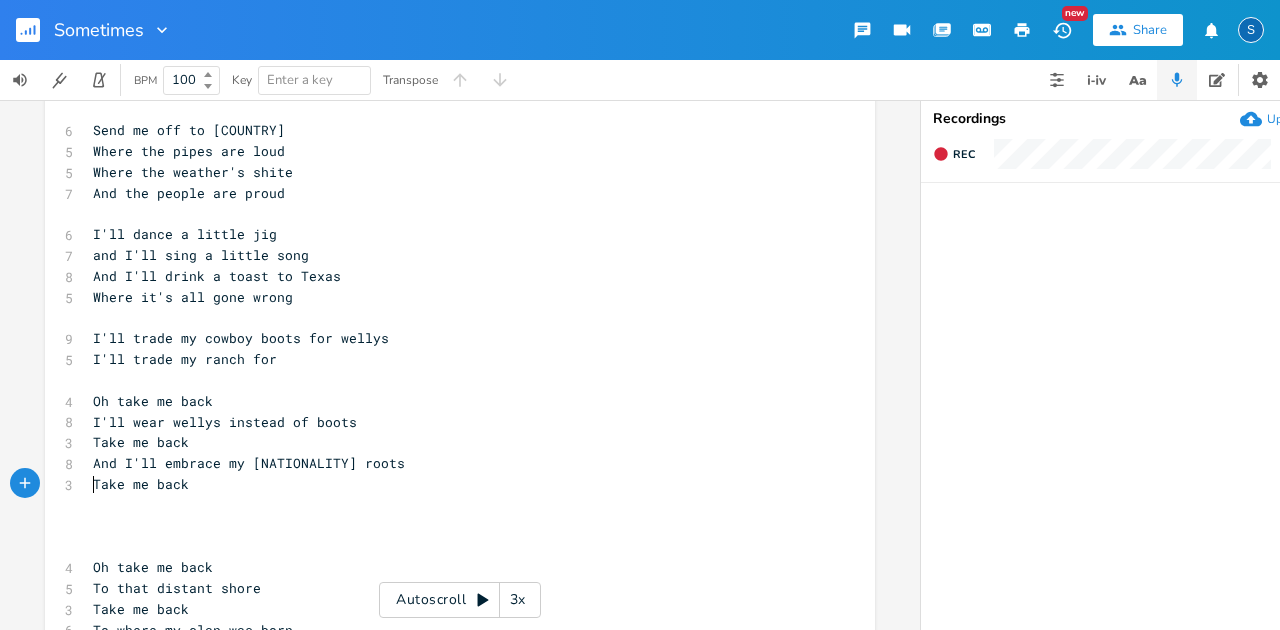 click on "​" at bounding box center (450, 505) 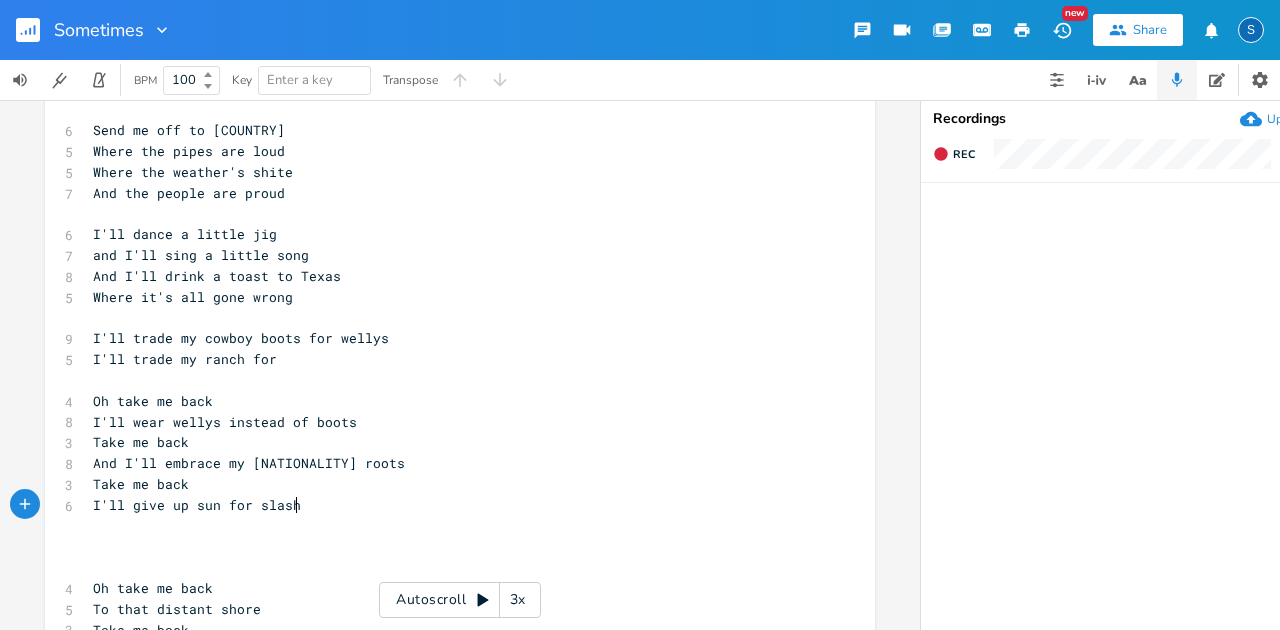 type on "I'll give up sun for slashin" 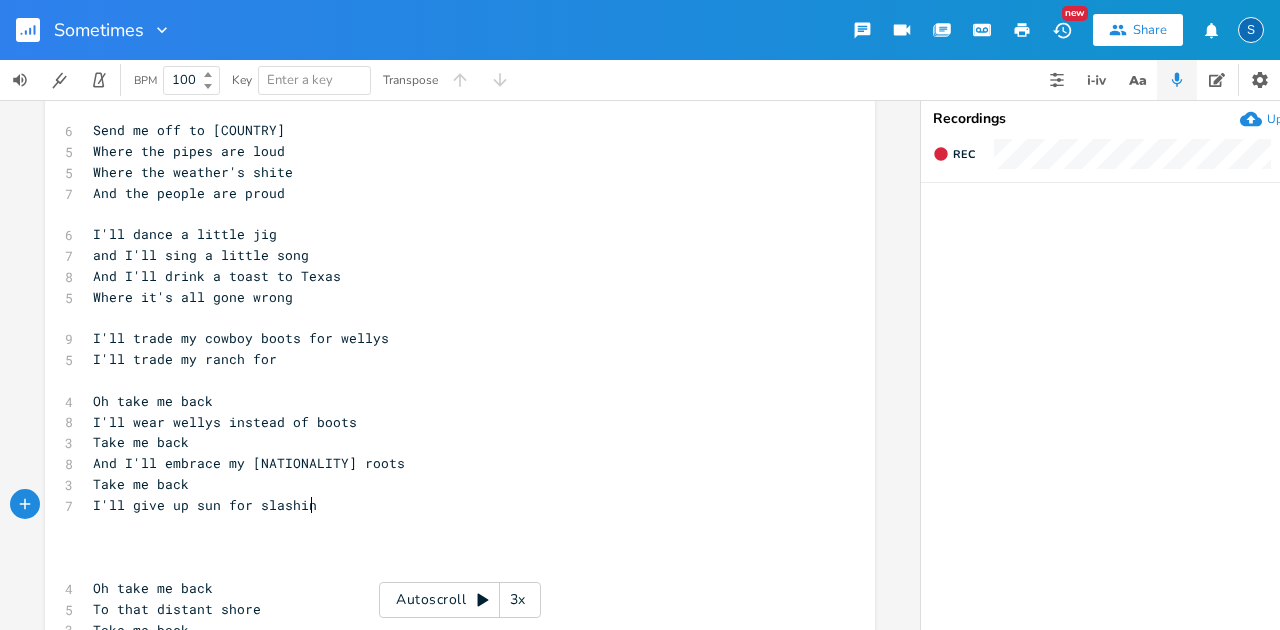 scroll, scrollTop: 0, scrollLeft: 161, axis: horizontal 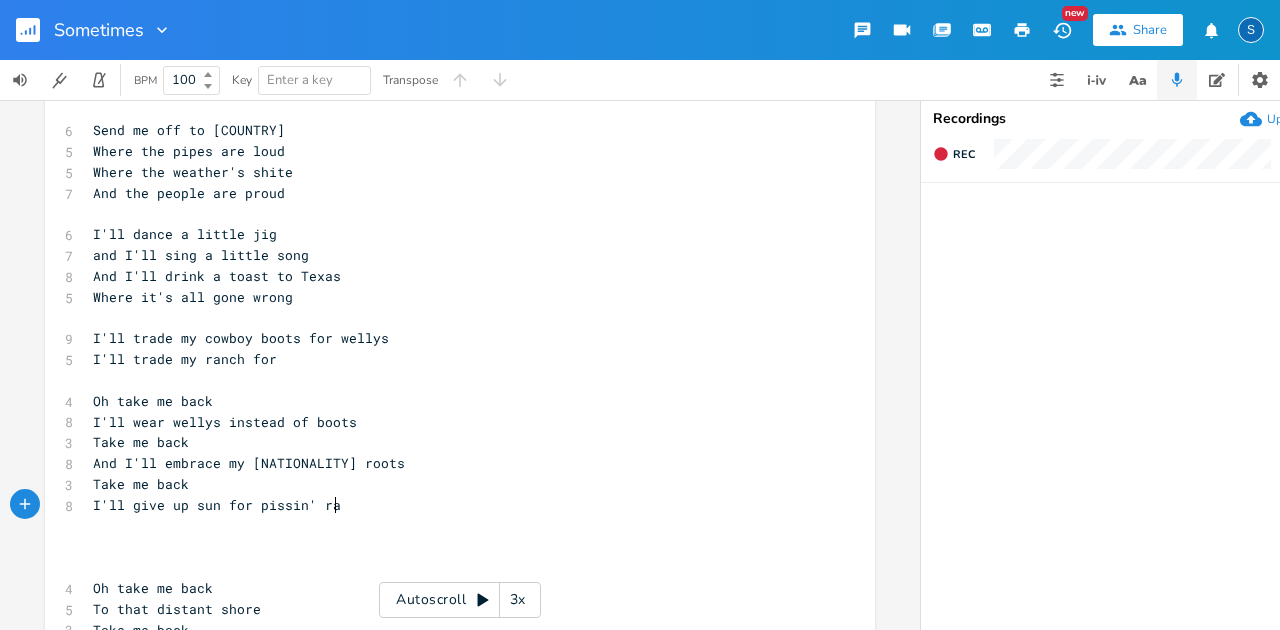 type on "pissin' rain" 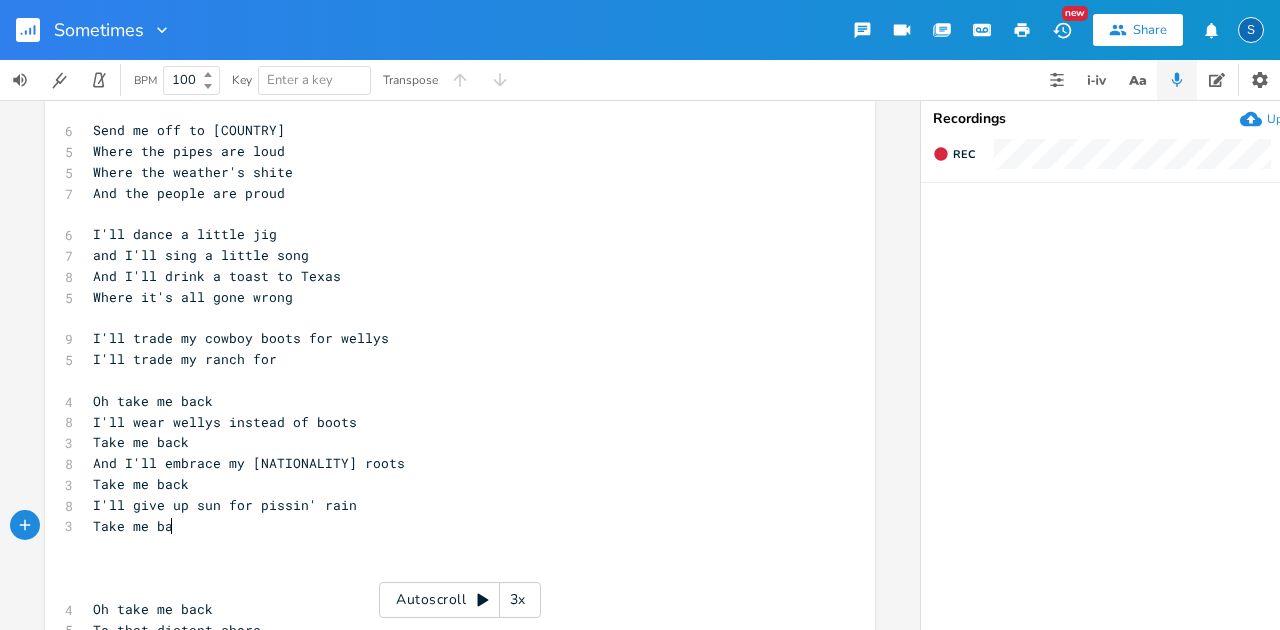 scroll, scrollTop: 0, scrollLeft: 85, axis: horizontal 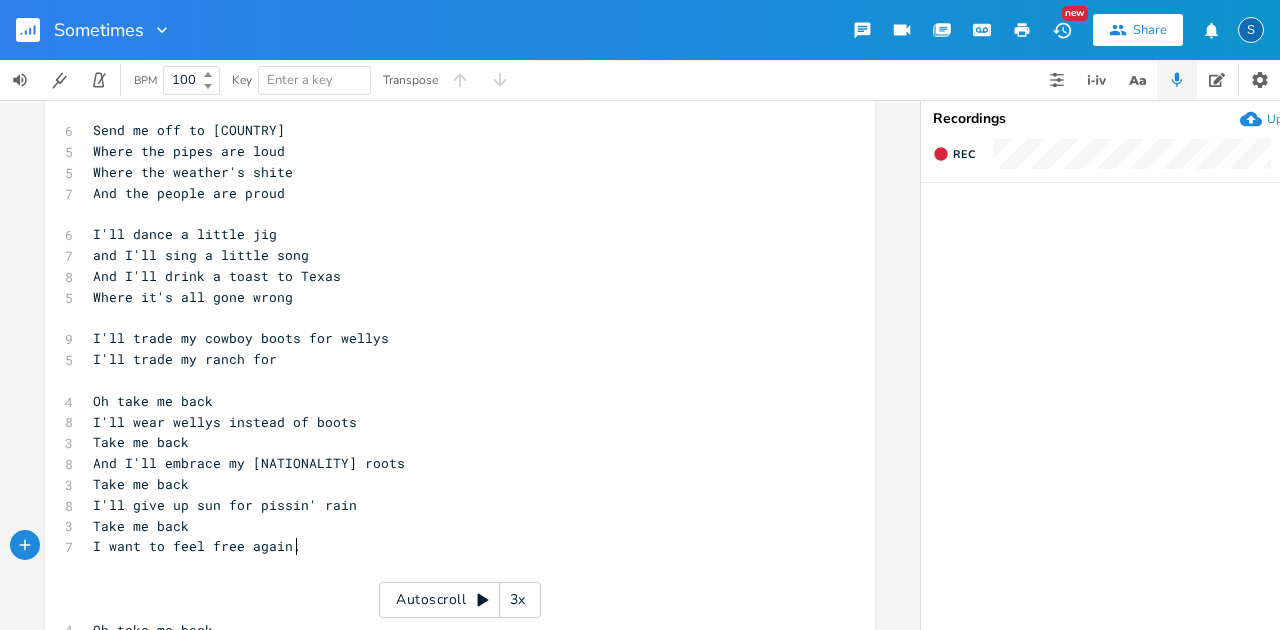 type on "I want to feel free again." 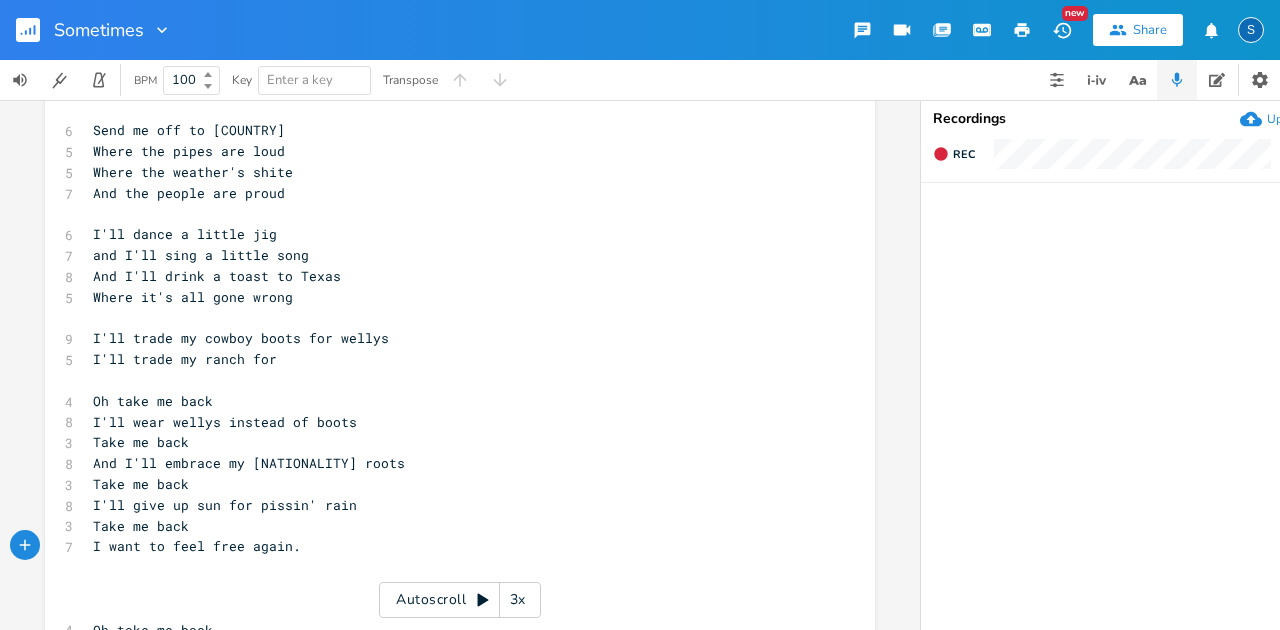 type 